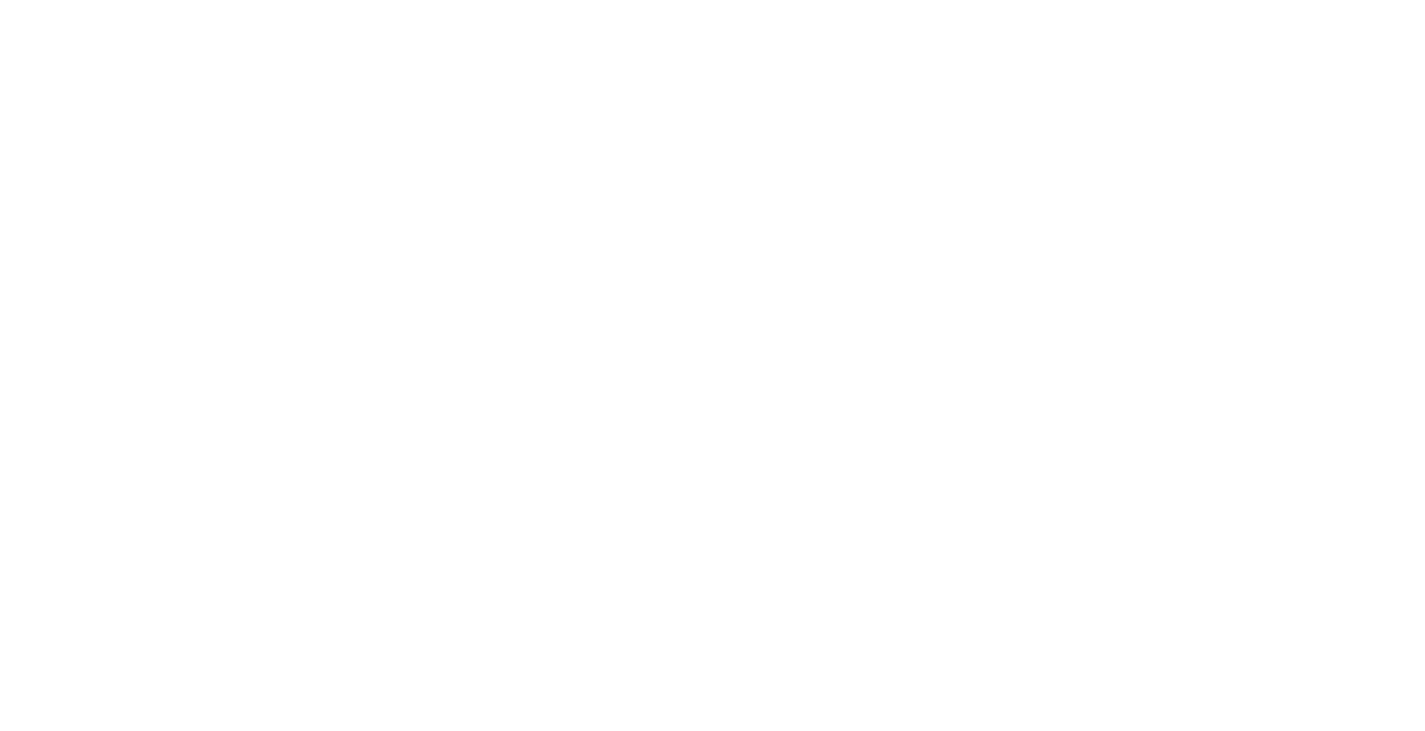 scroll, scrollTop: 0, scrollLeft: 0, axis: both 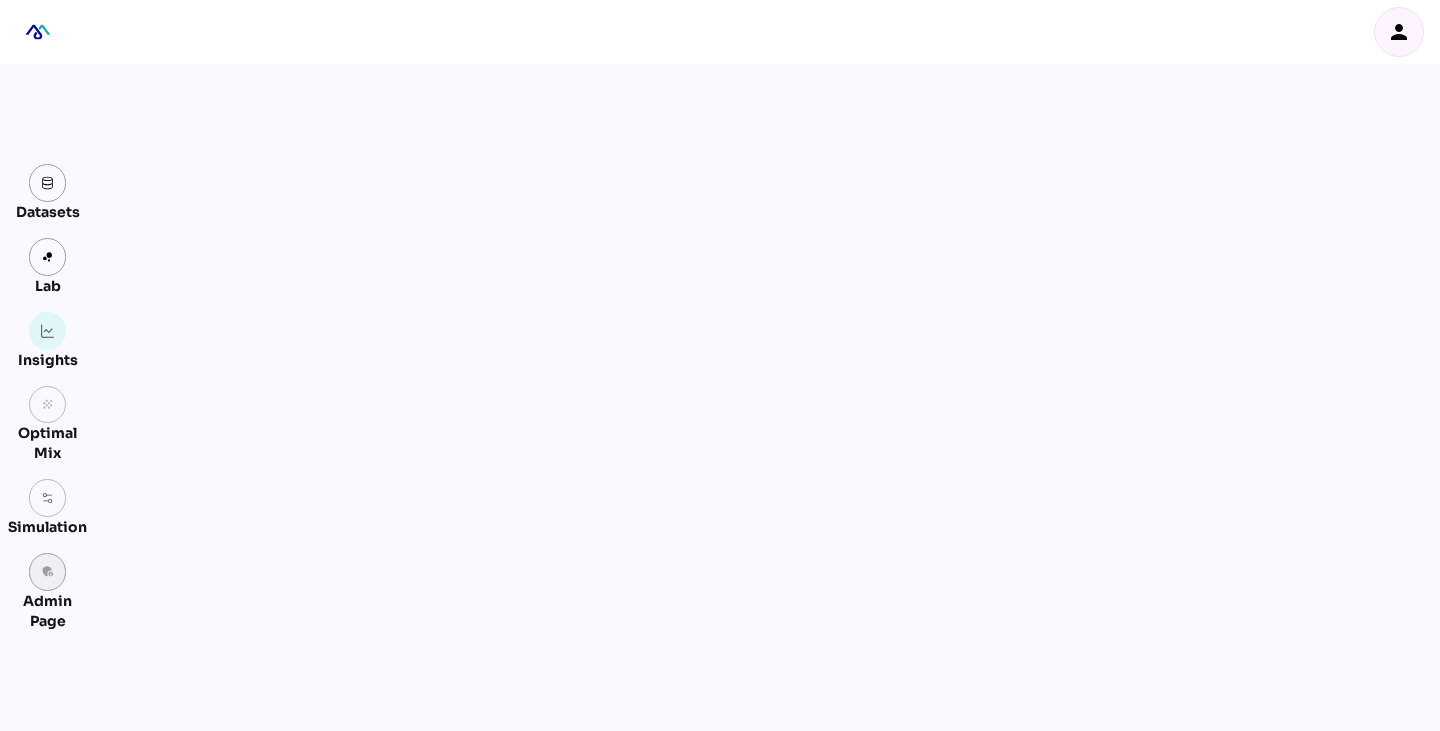 click on "admin_panel_settings" at bounding box center (48, 572) 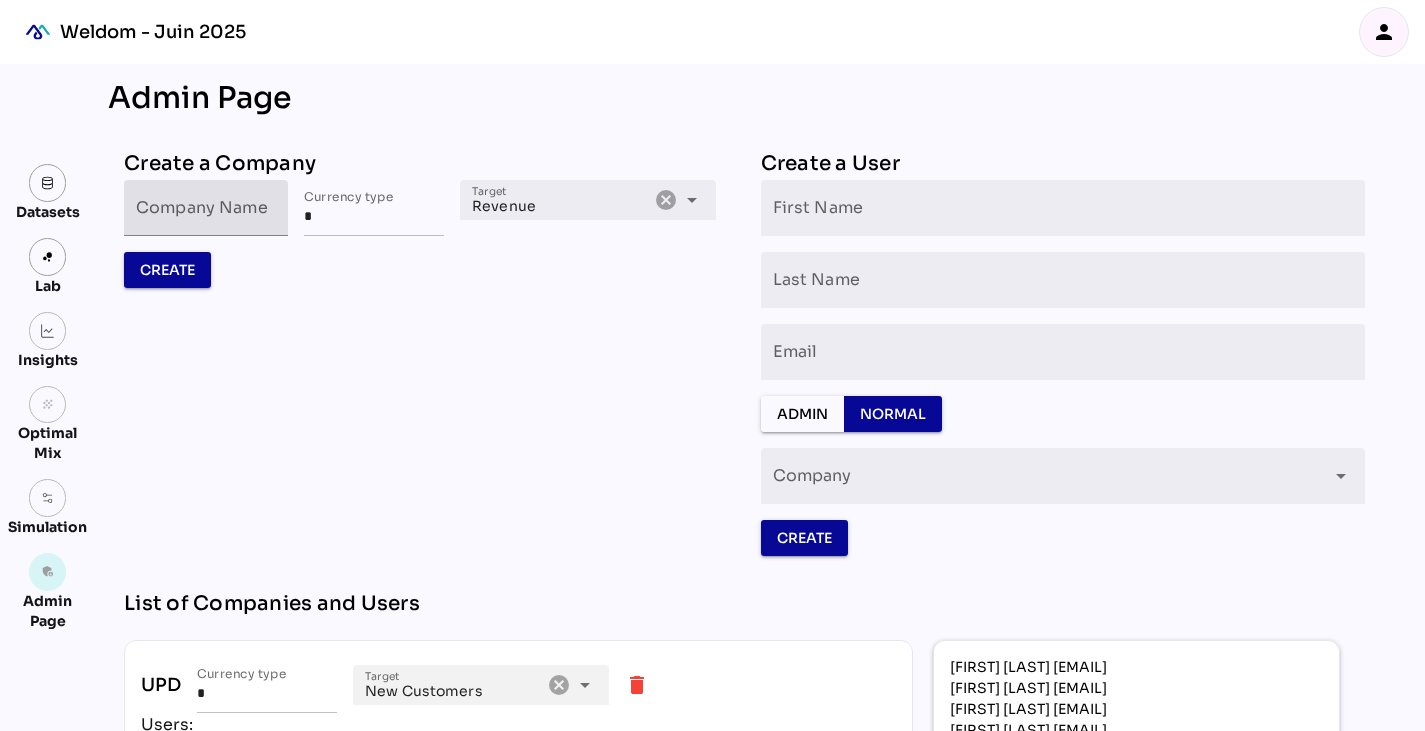 click on "Company Name" at bounding box center [206, 208] 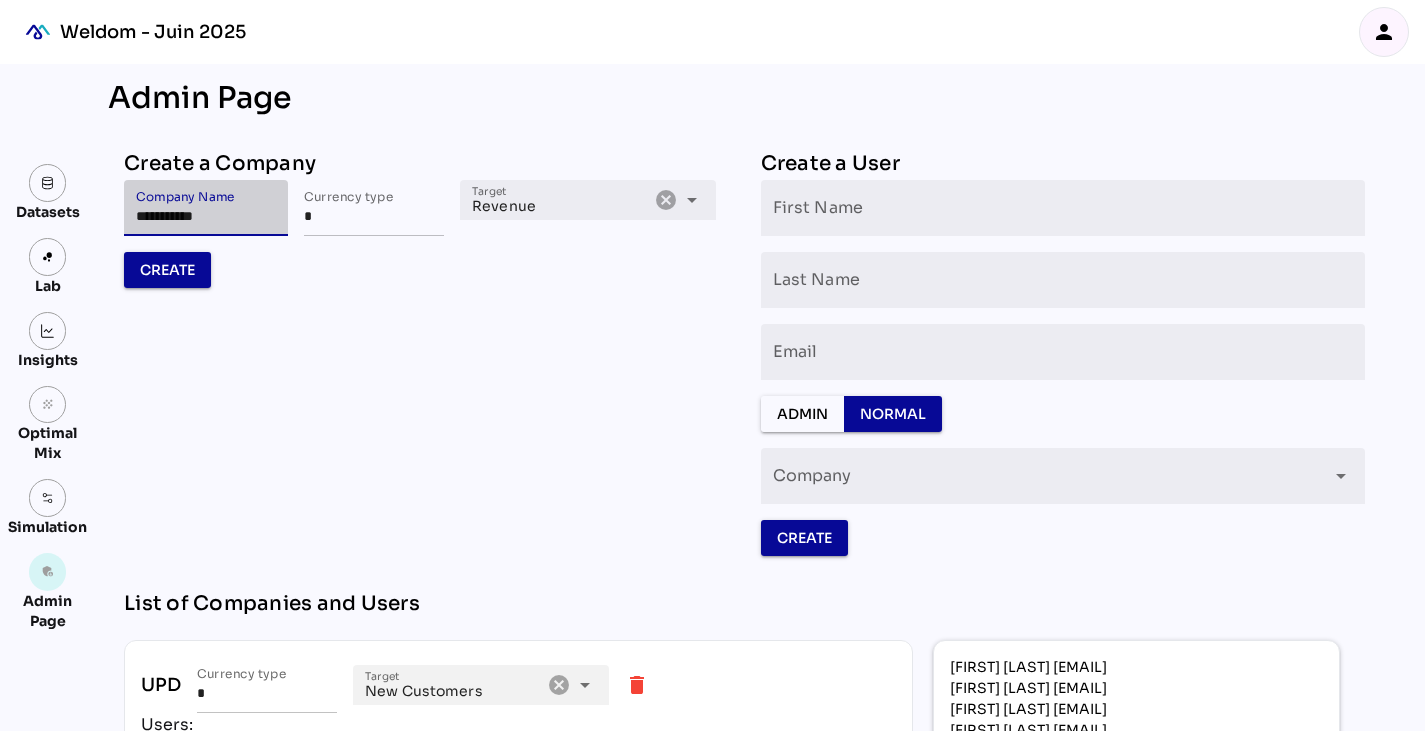 type on "**********" 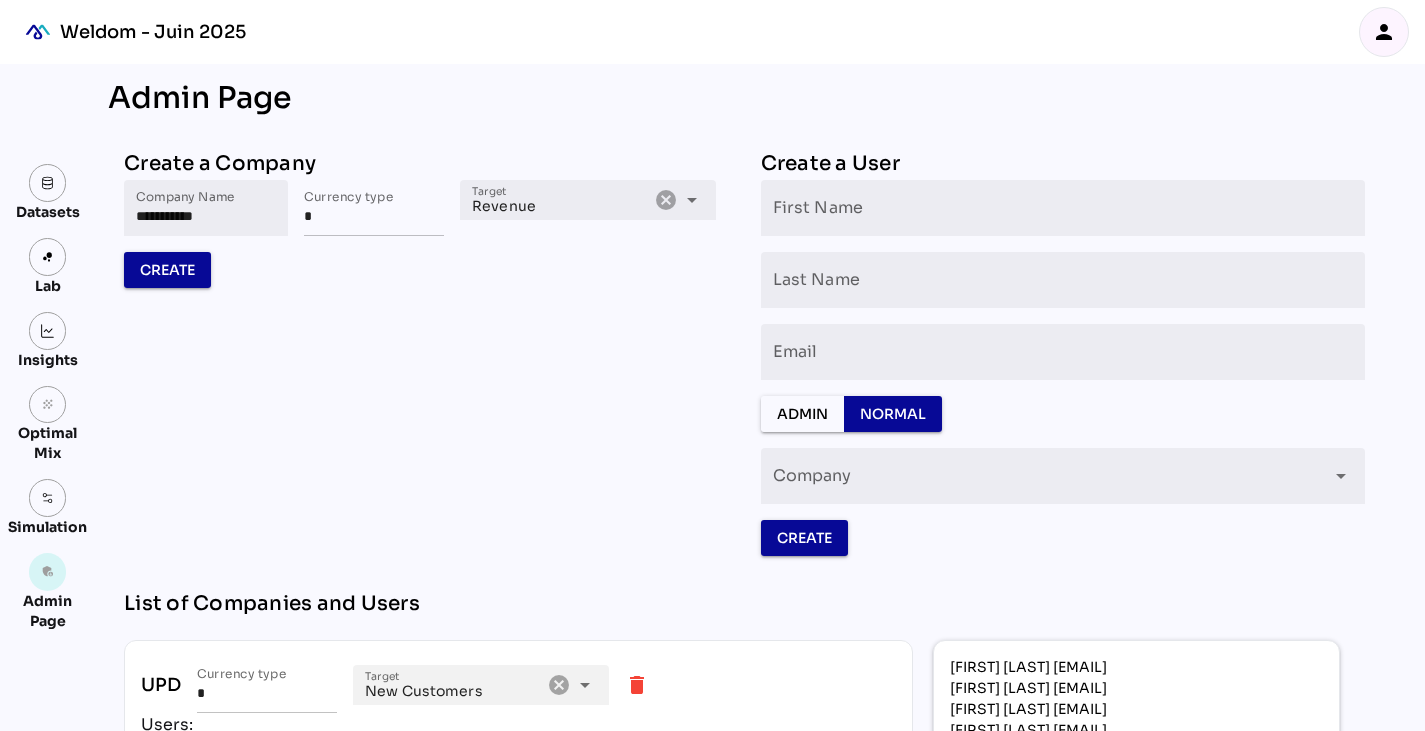 click on "**********" at bounding box center [426, 352] 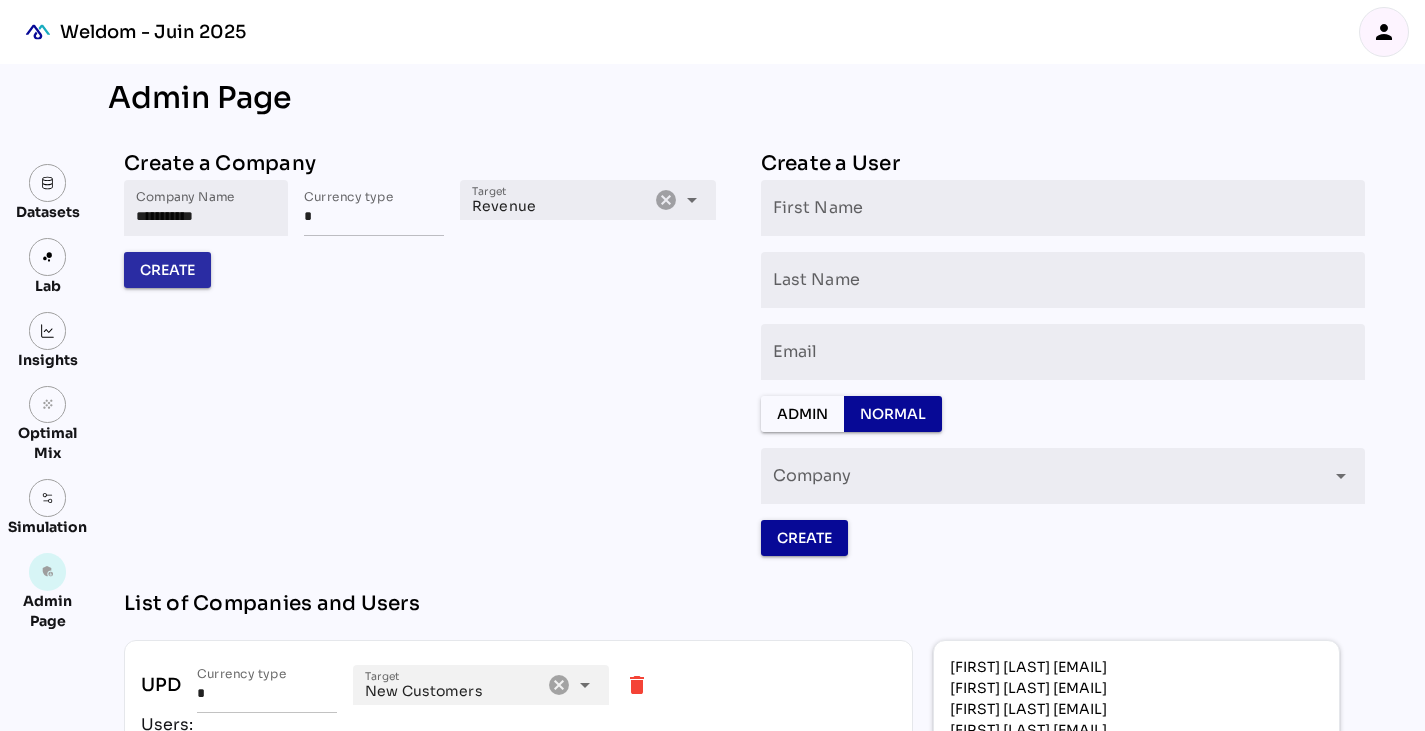 click on "Create" at bounding box center (167, 270) 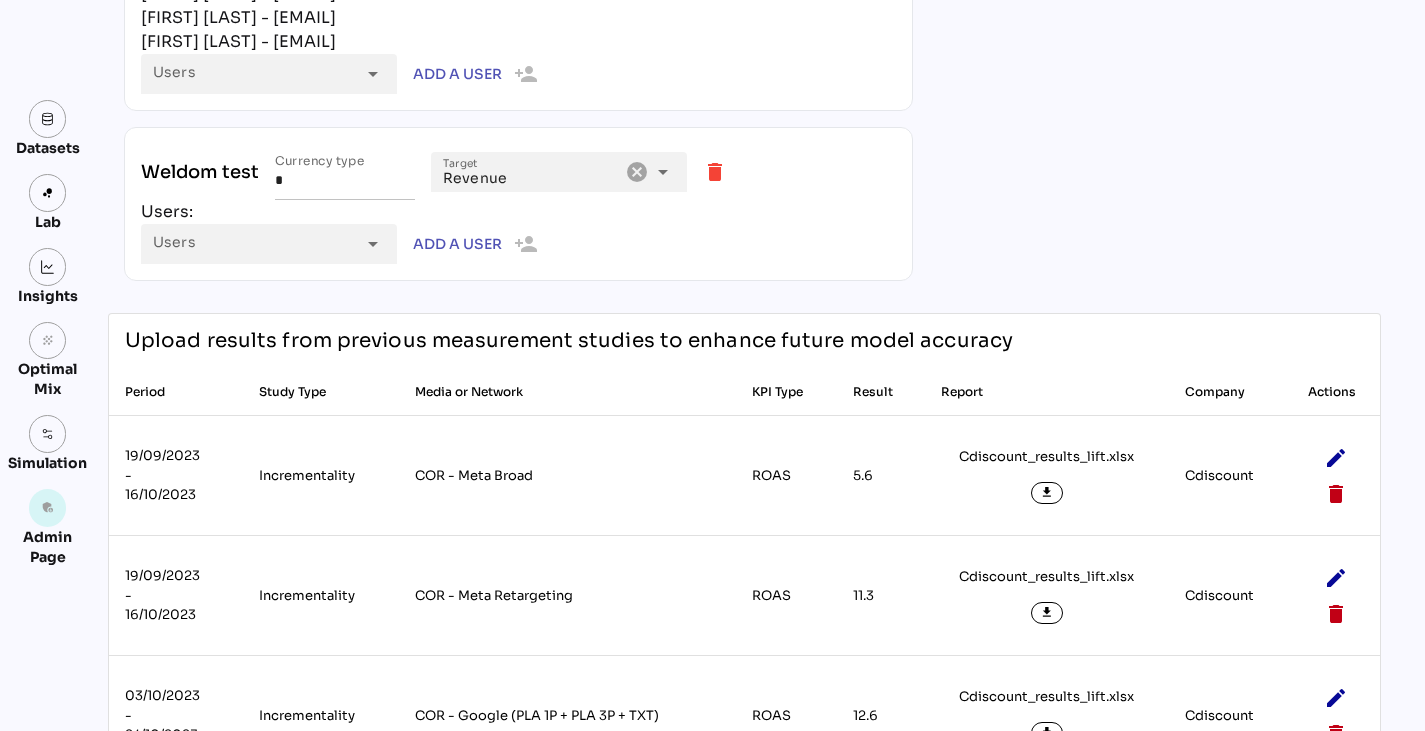 scroll, scrollTop: 5004, scrollLeft: 0, axis: vertical 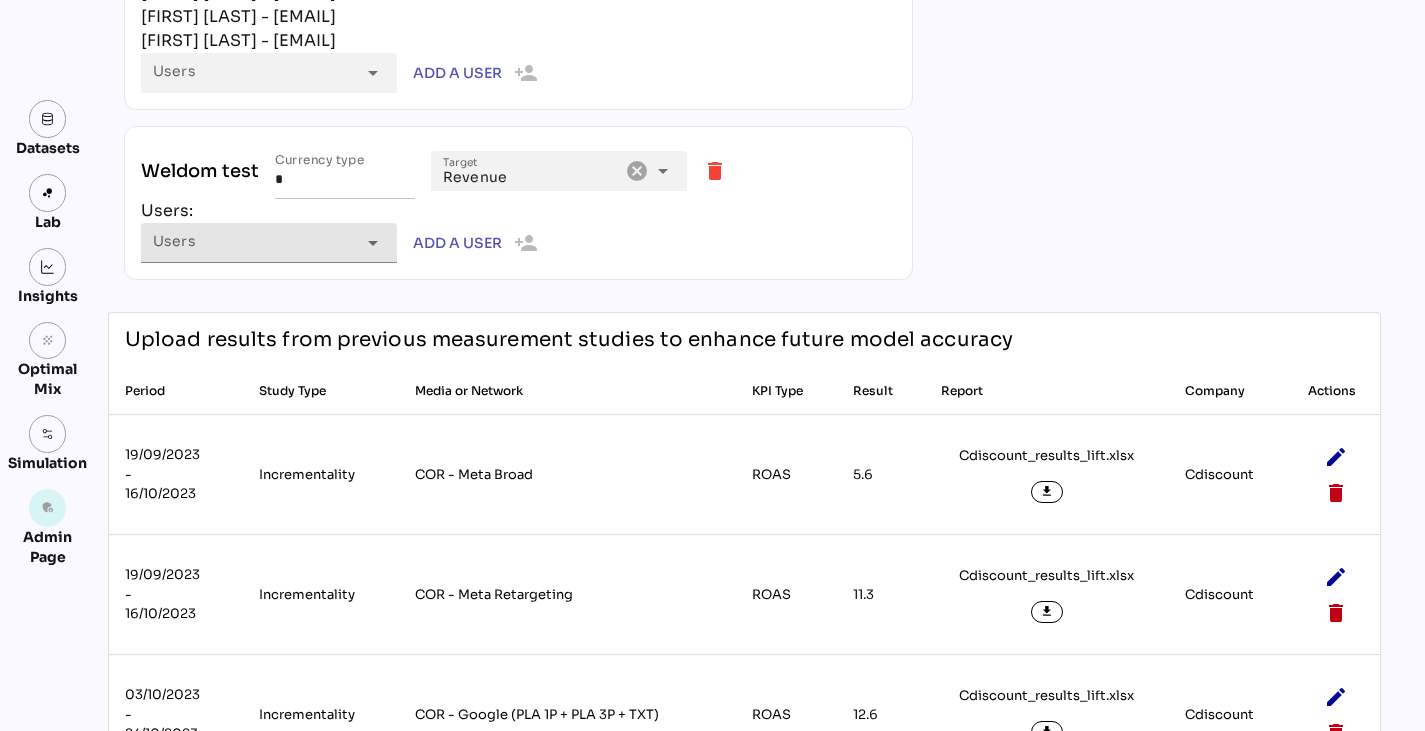 click at bounding box center (254, 250) 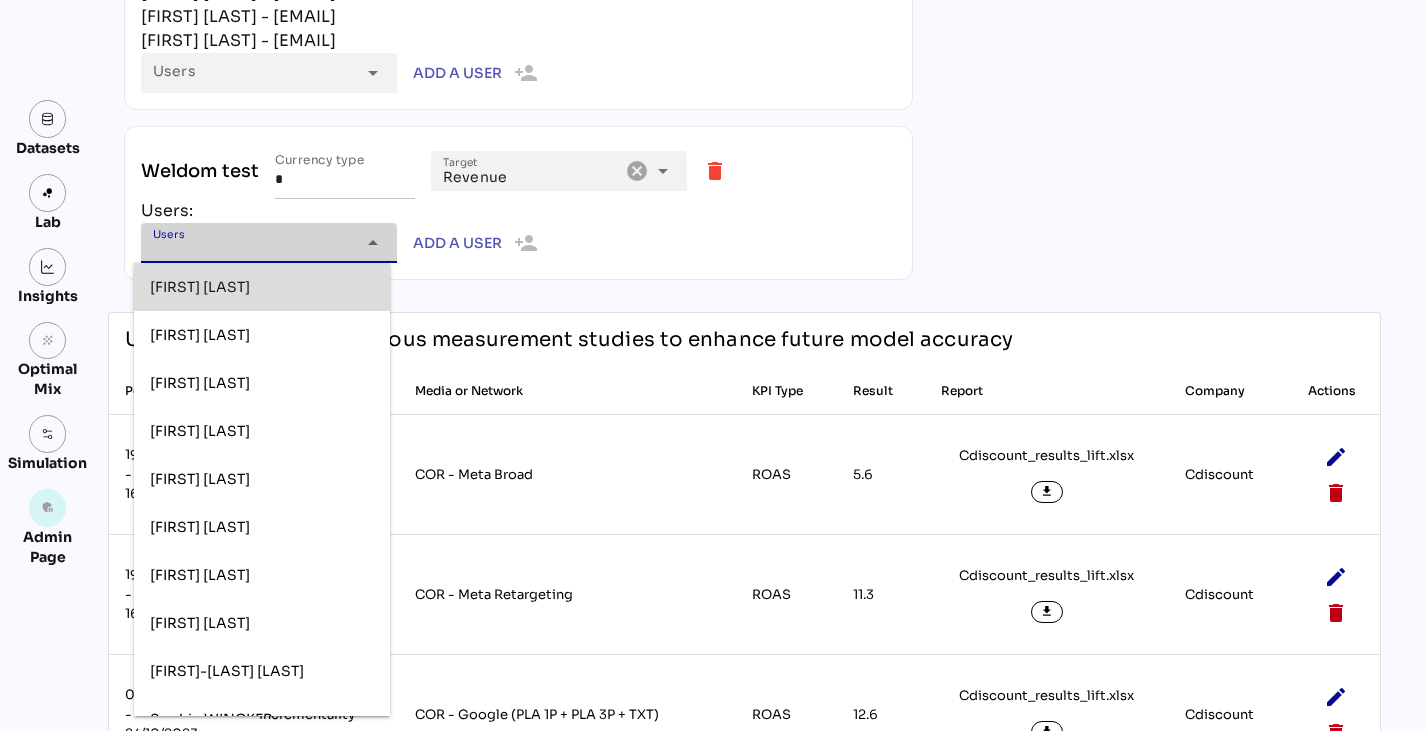 click on "[FIRST] [LAST]" at bounding box center [262, 287] 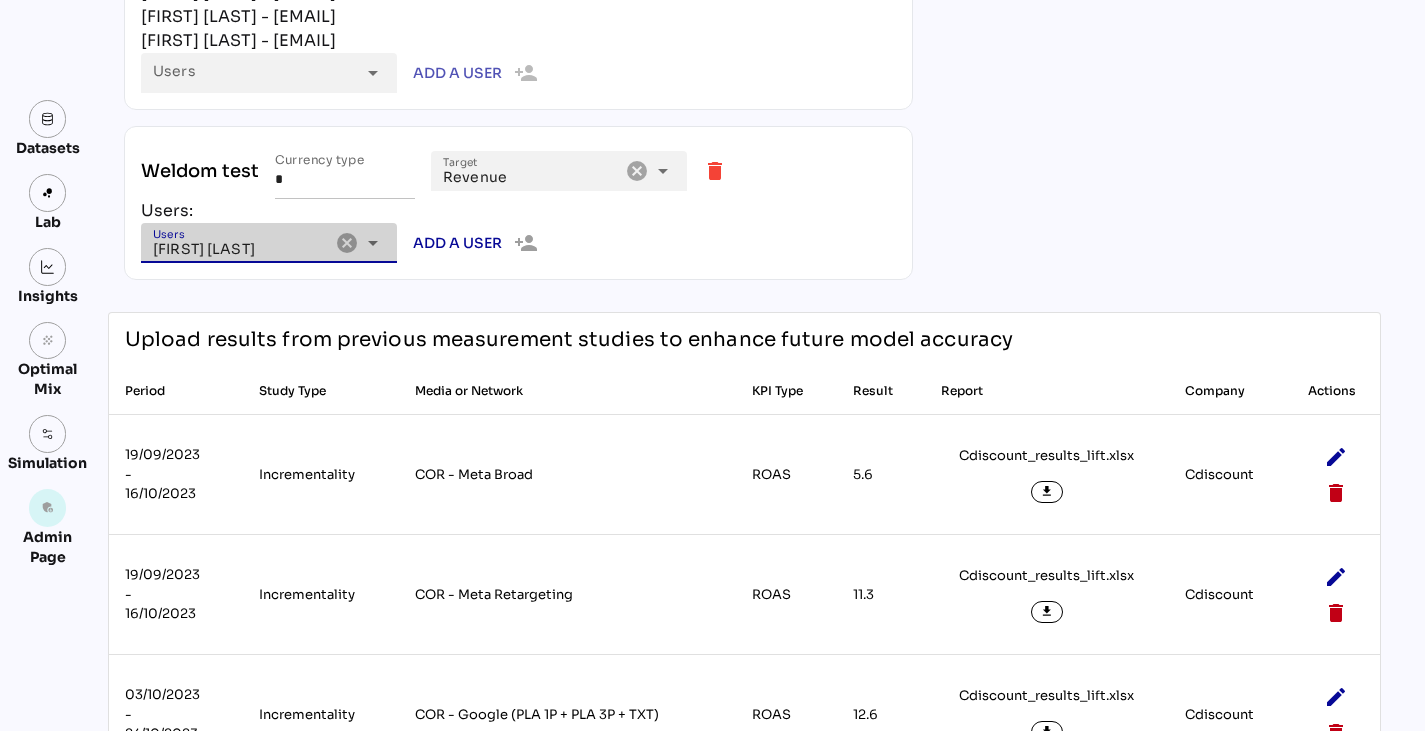 click on "[FIRST] [LAST]" at bounding box center (204, 249) 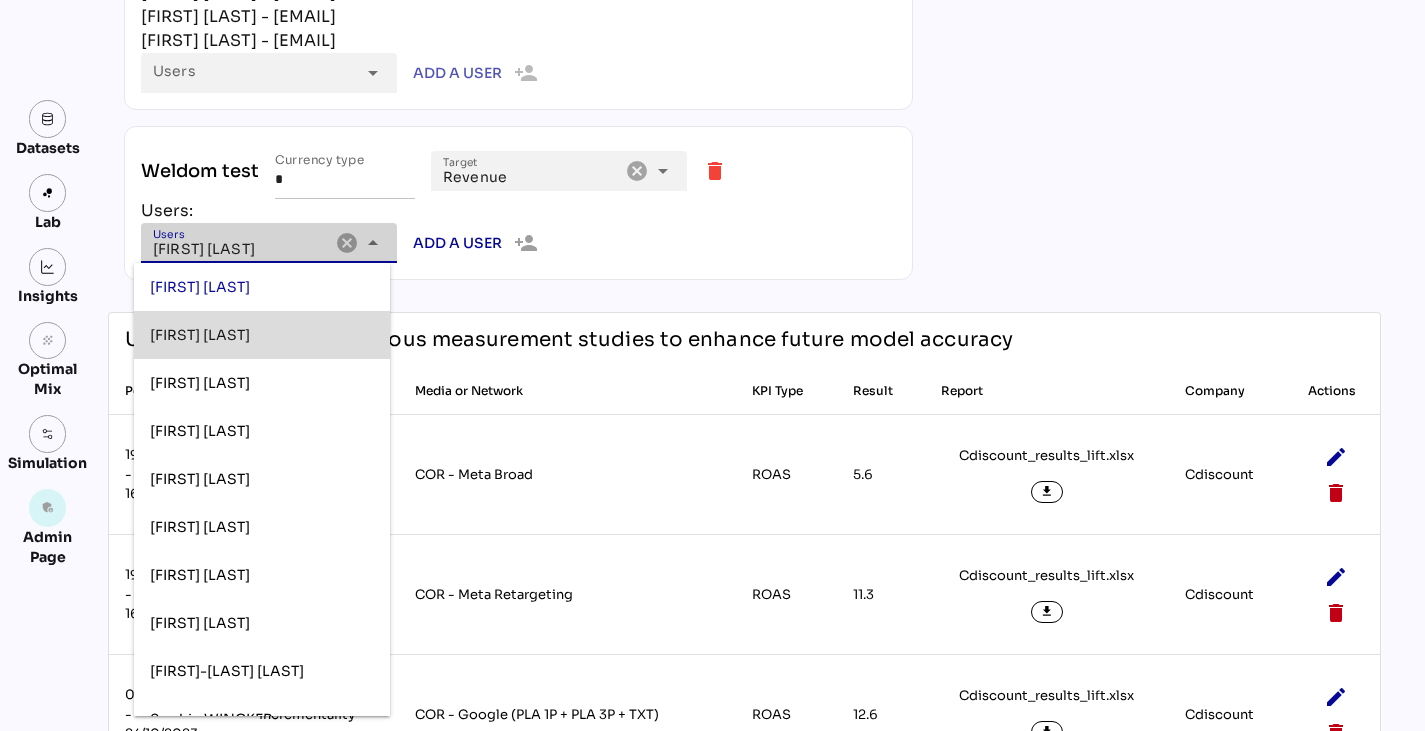 click on "[FIRST] [LAST]" at bounding box center (262, 335) 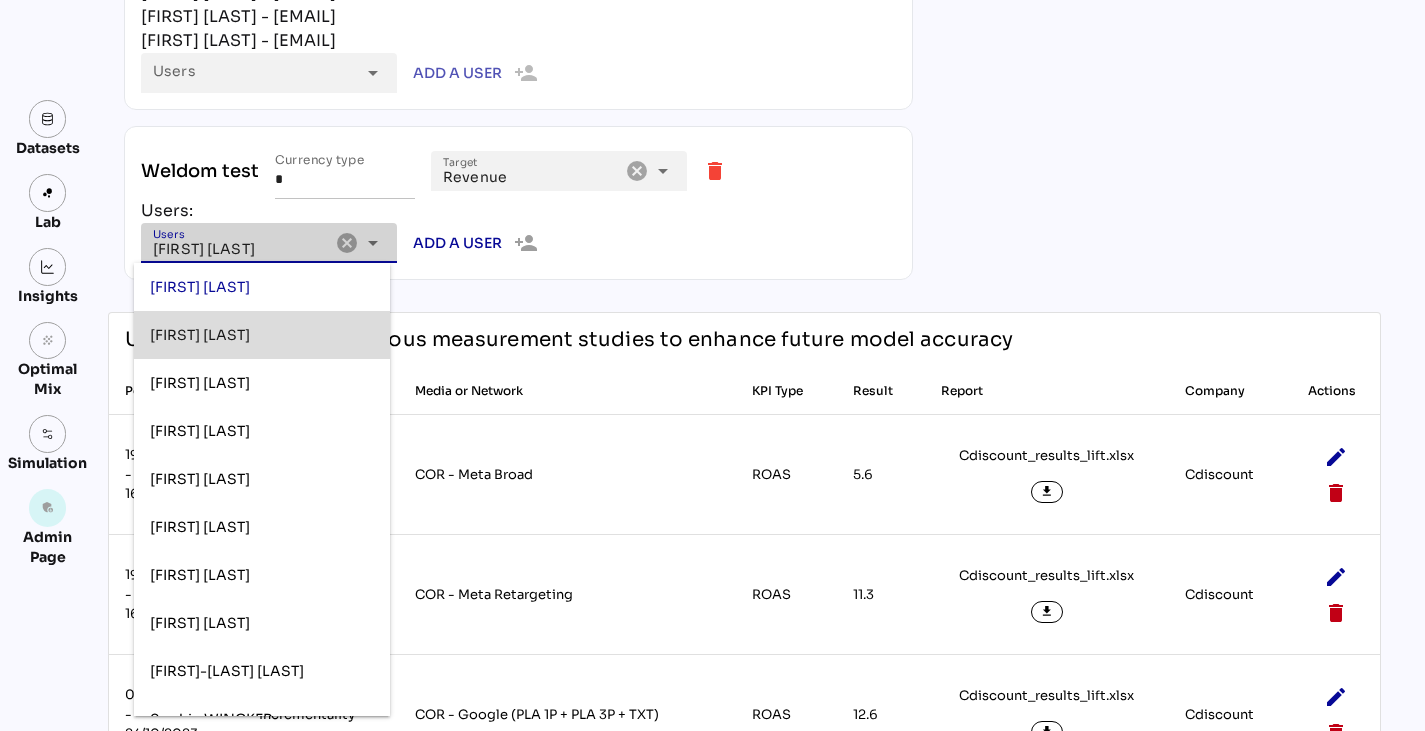 scroll, scrollTop: 0, scrollLeft: 112, axis: horizontal 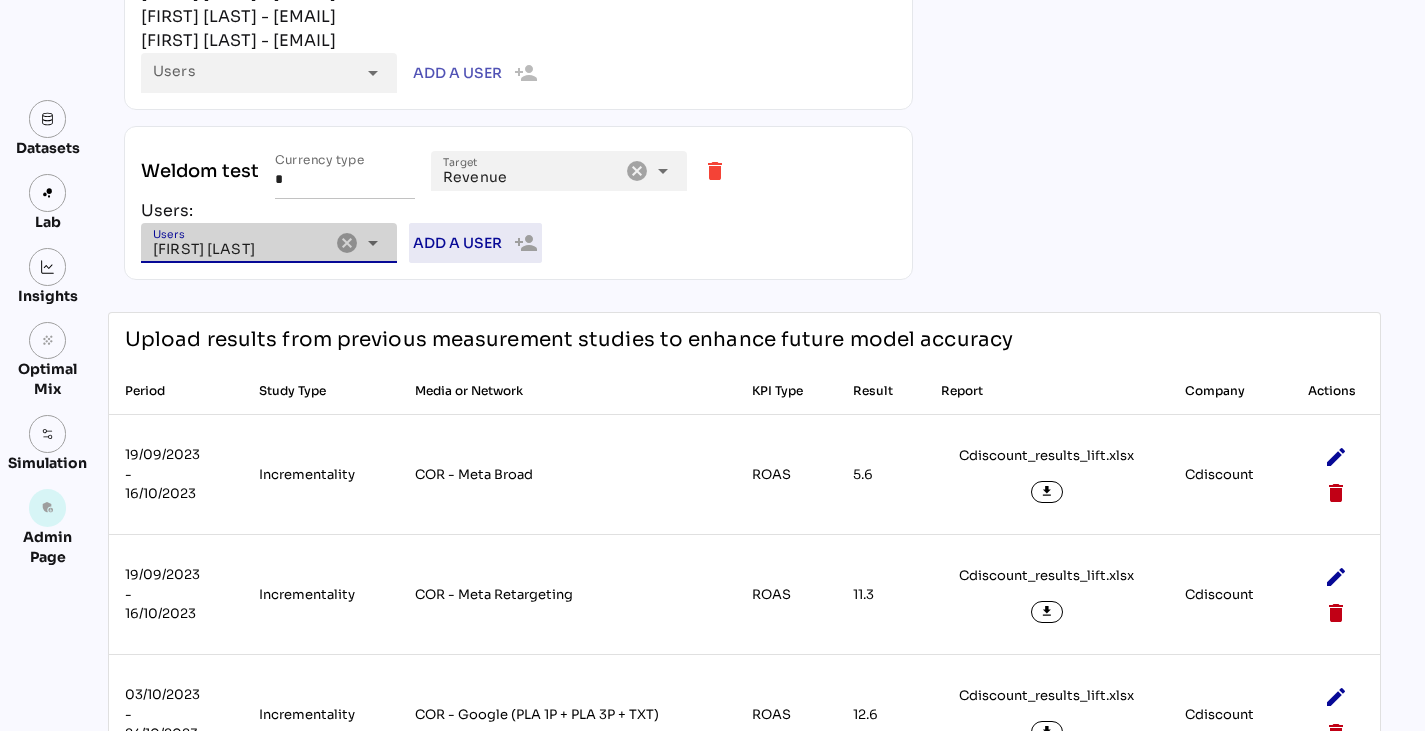 click on "Add a user" at bounding box center (457, 243) 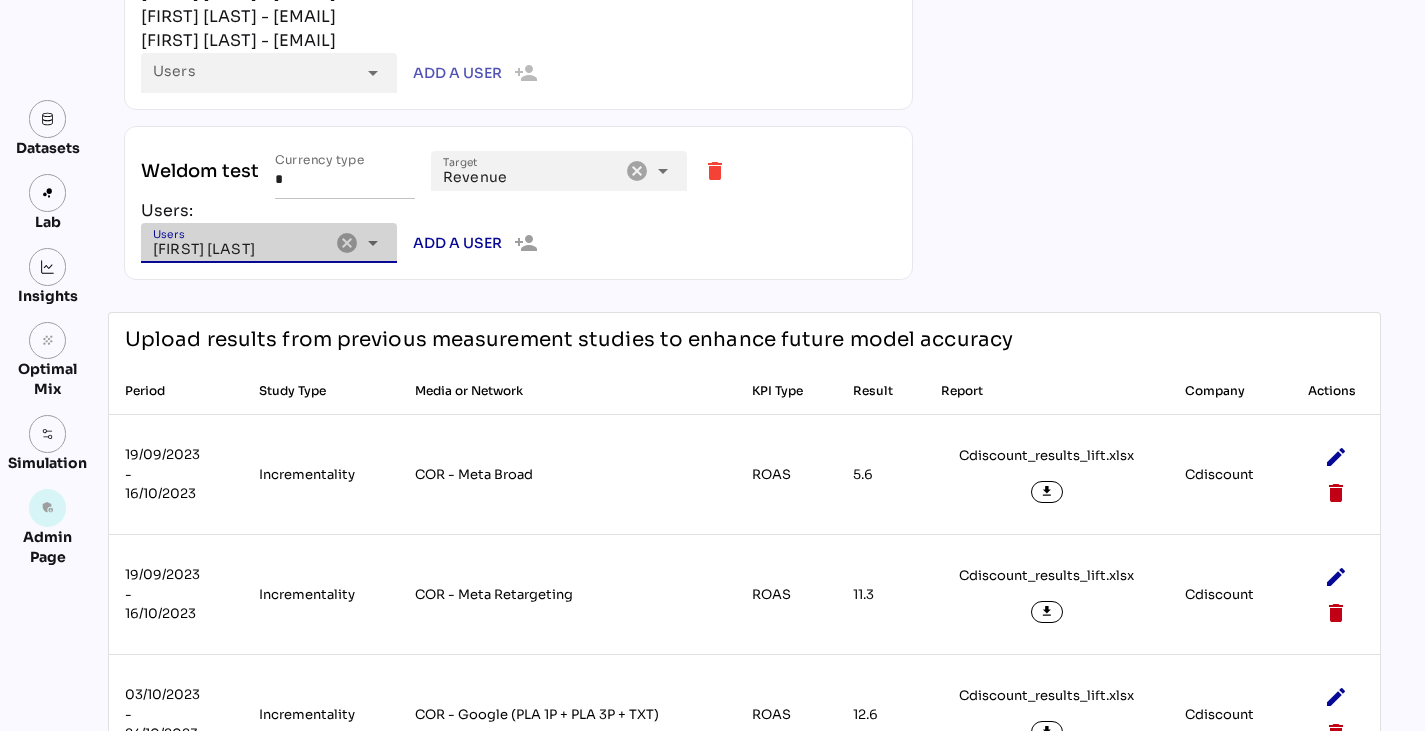 click on "**********" at bounding box center [241, 250] 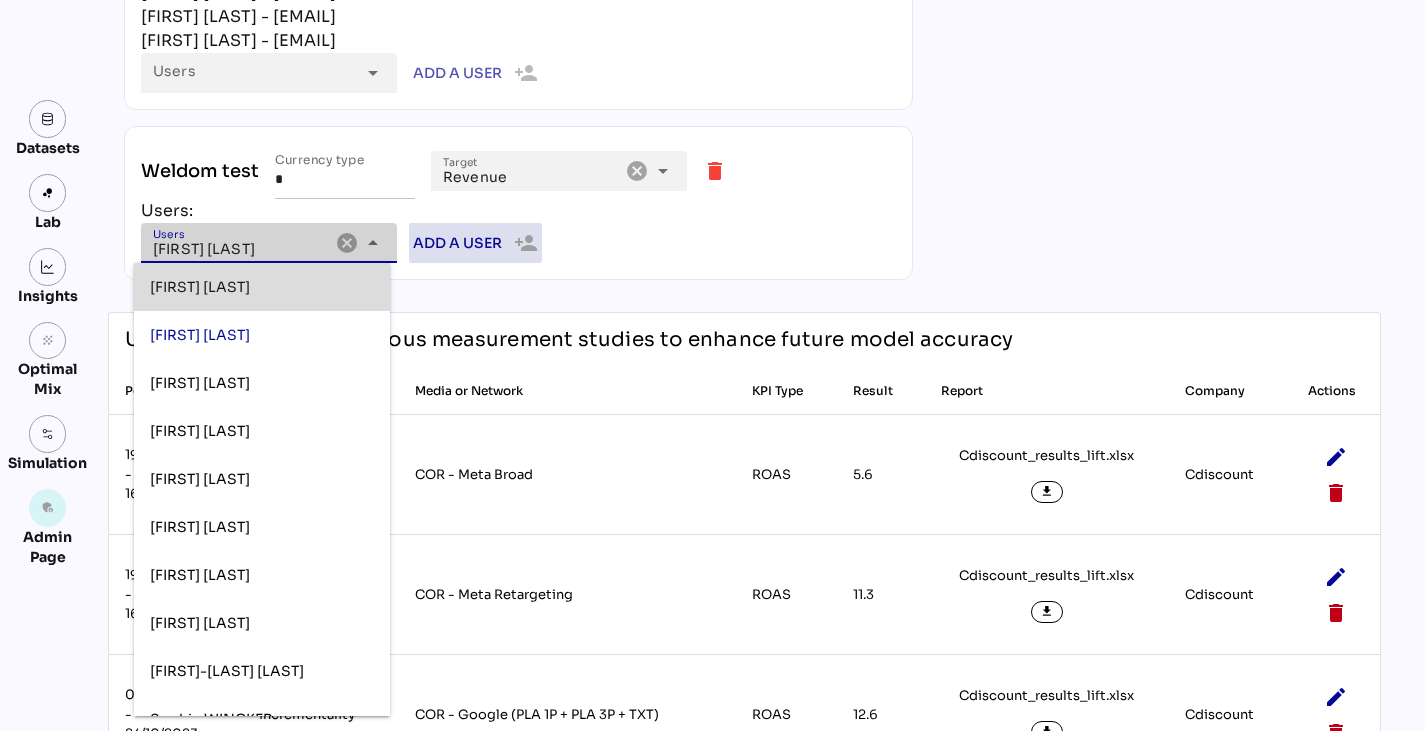 click on "Add a user" at bounding box center (457, 243) 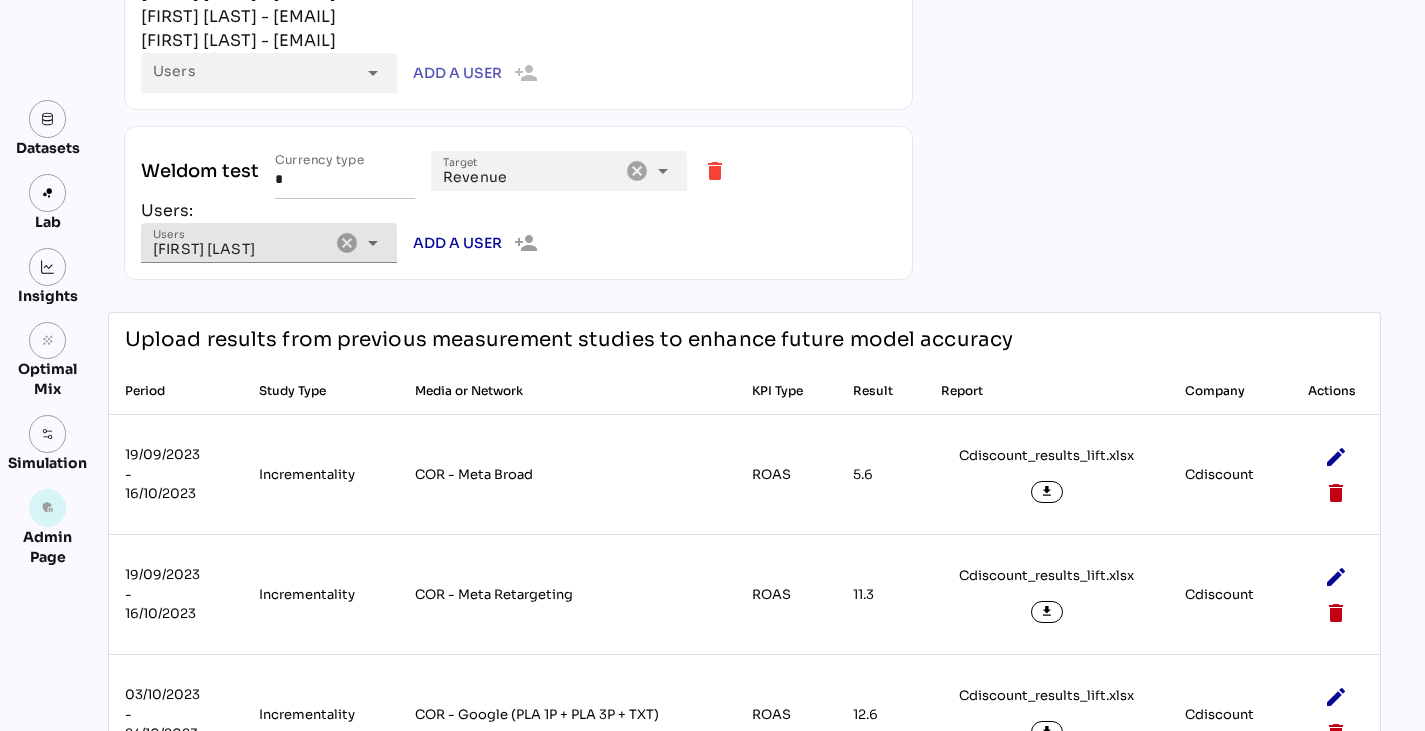 click on "**********" at bounding box center (241, 250) 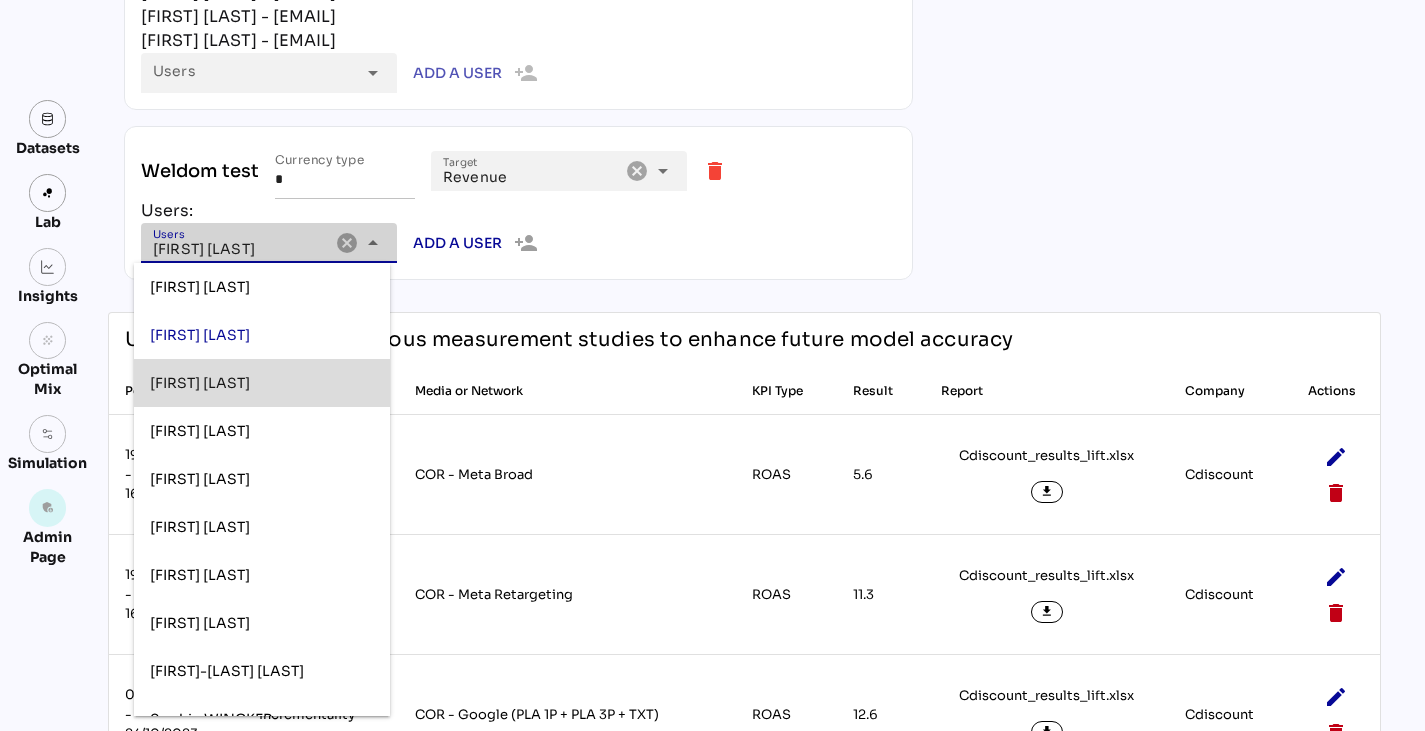 click on "[FIRST] [LAST]" at bounding box center [200, 383] 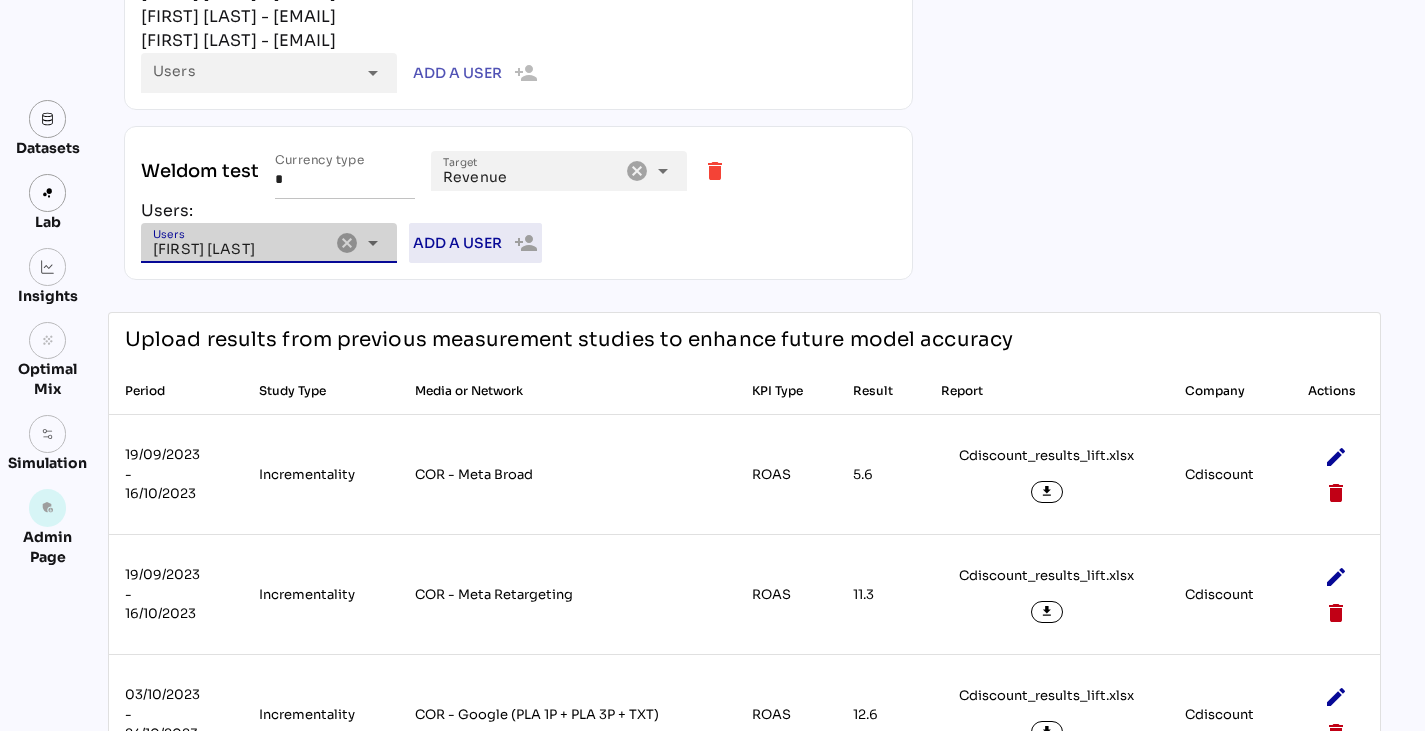 scroll, scrollTop: 0, scrollLeft: 0, axis: both 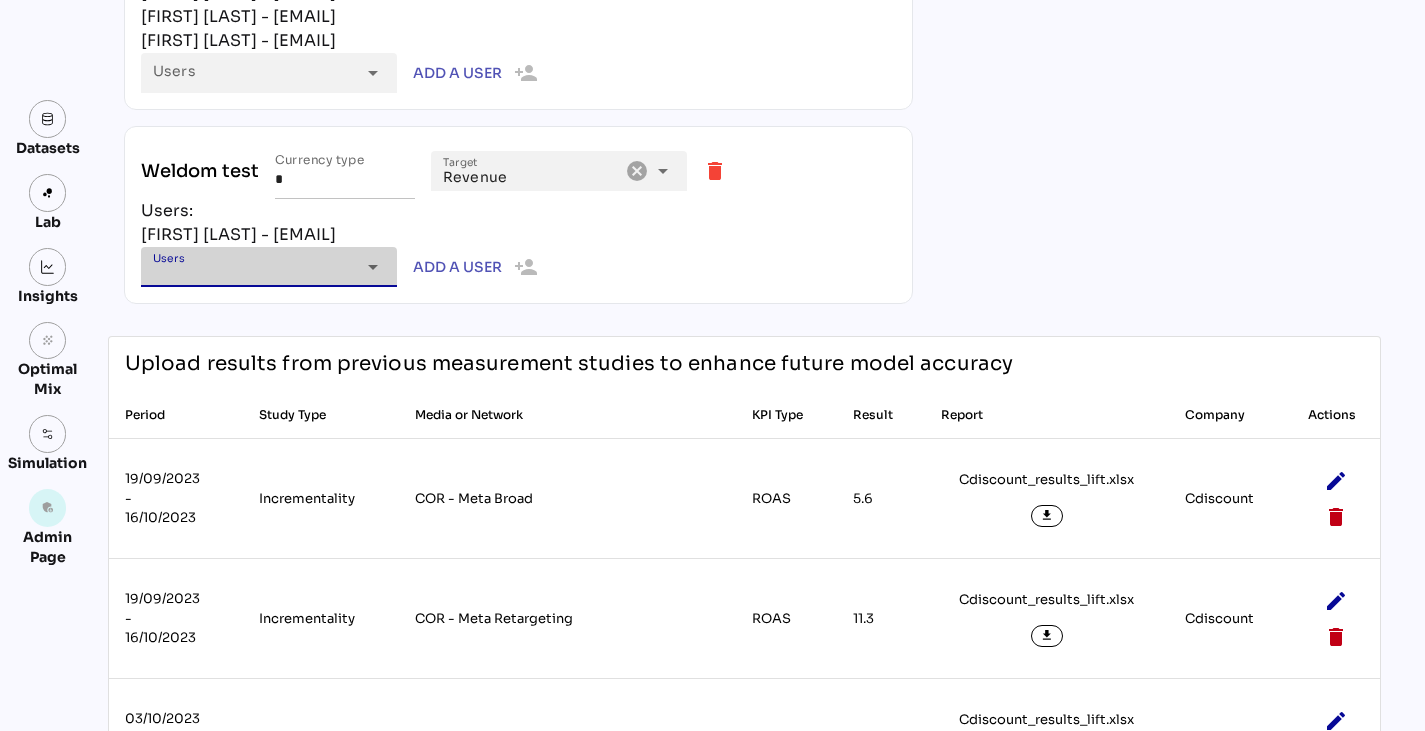 click at bounding box center [254, 274] 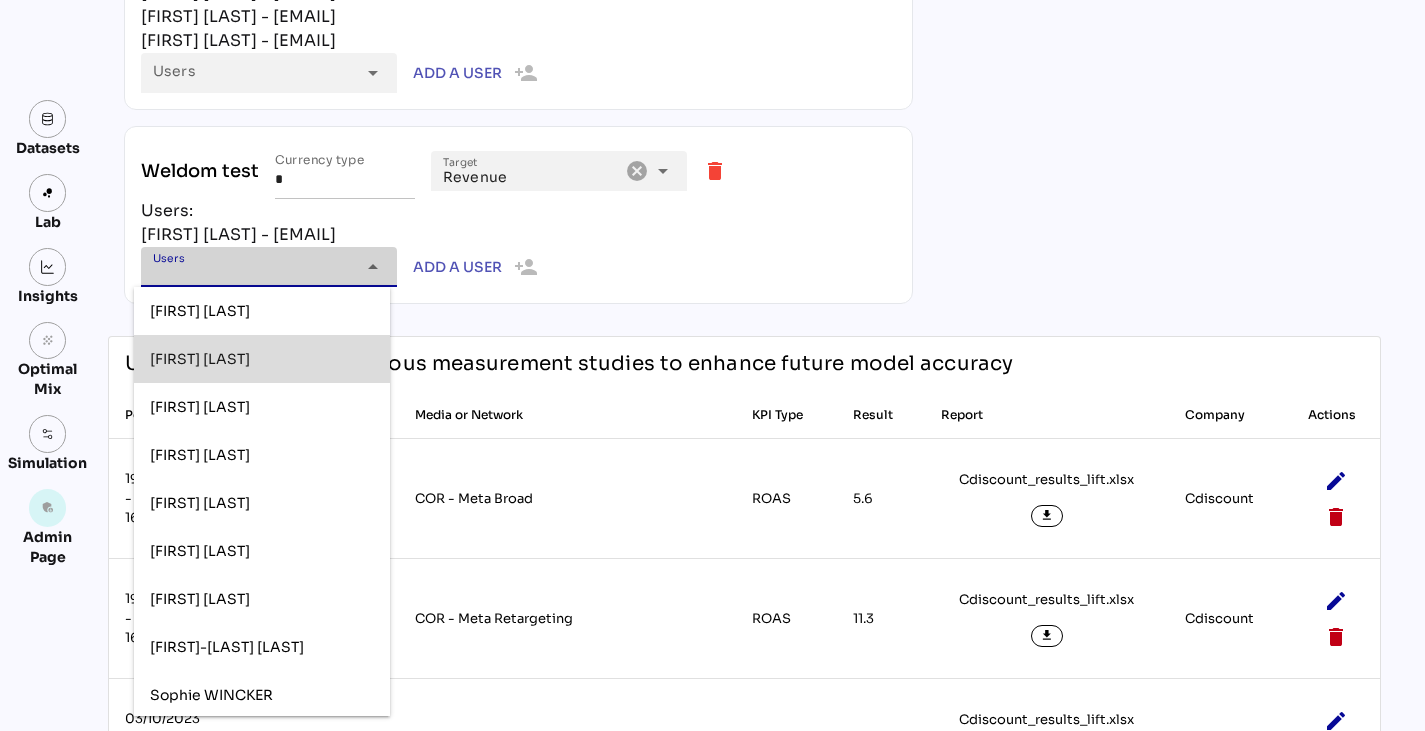 click on "[FIRST] [LAST]" at bounding box center (262, 359) 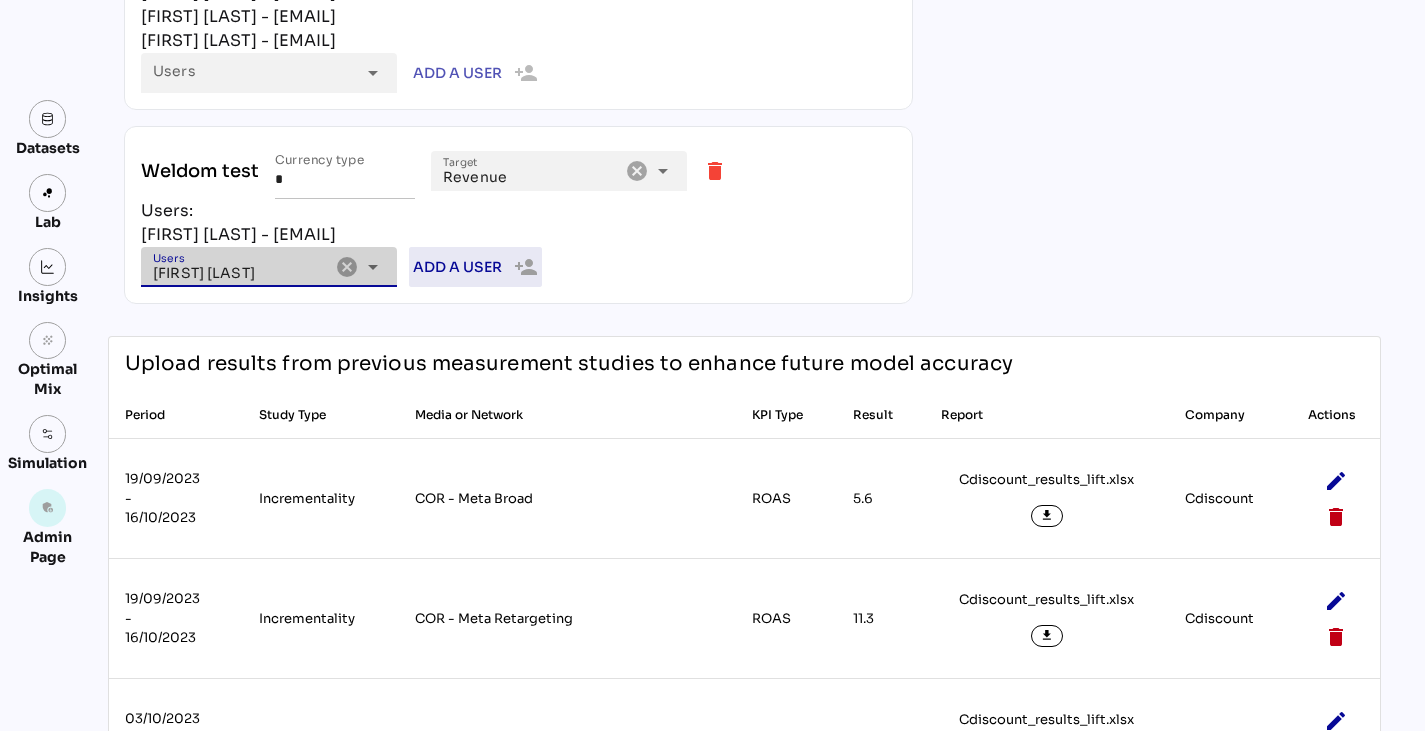 click on "Add a user person_add" at bounding box center [475, 267] 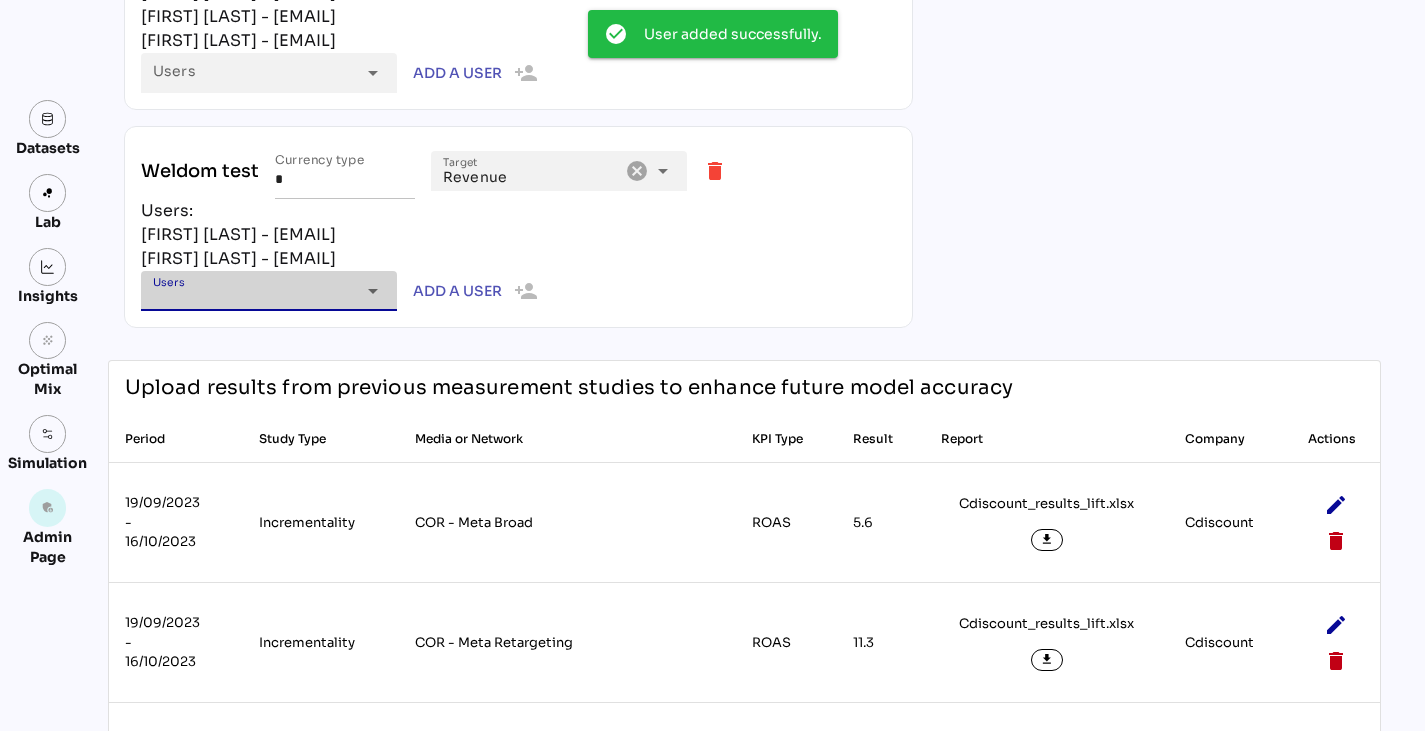 click on "arrow_drop_down" at bounding box center (373, 291) 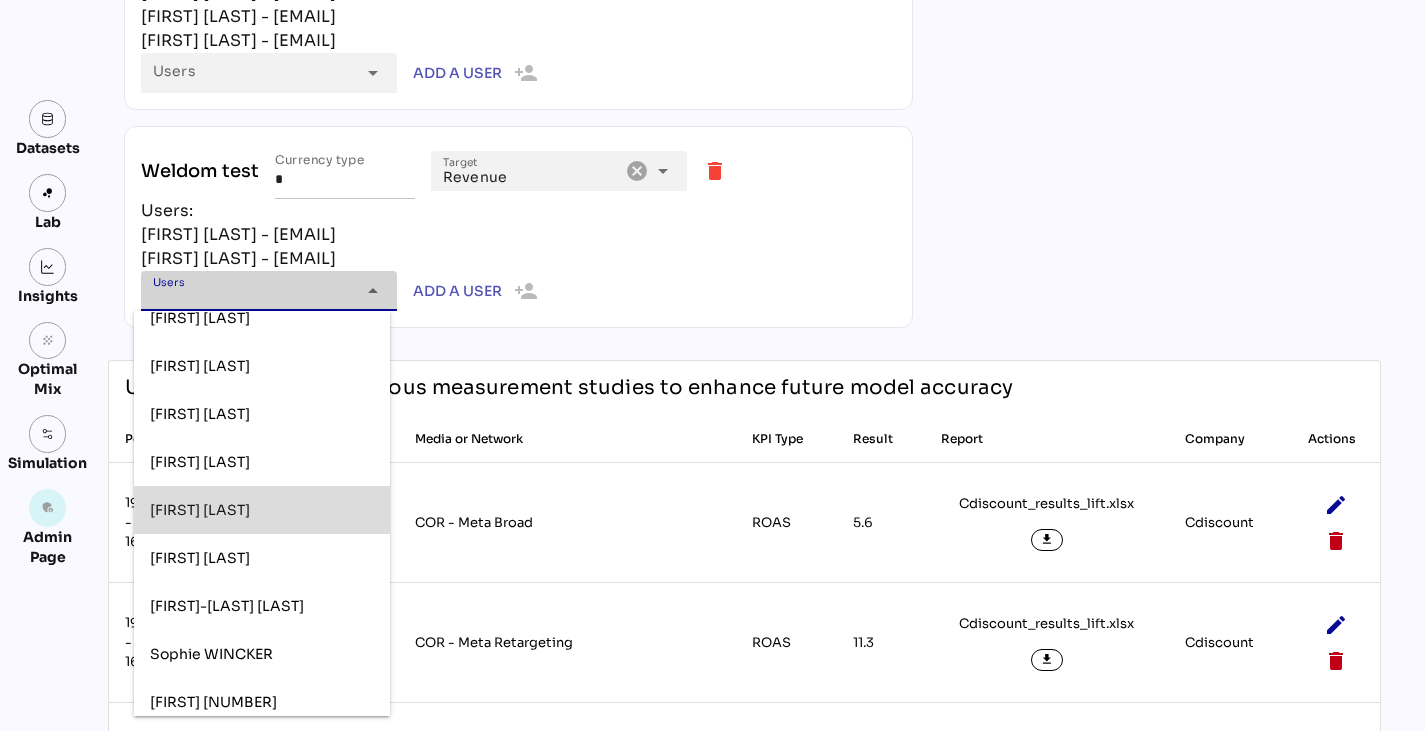 scroll, scrollTop: 0, scrollLeft: 0, axis: both 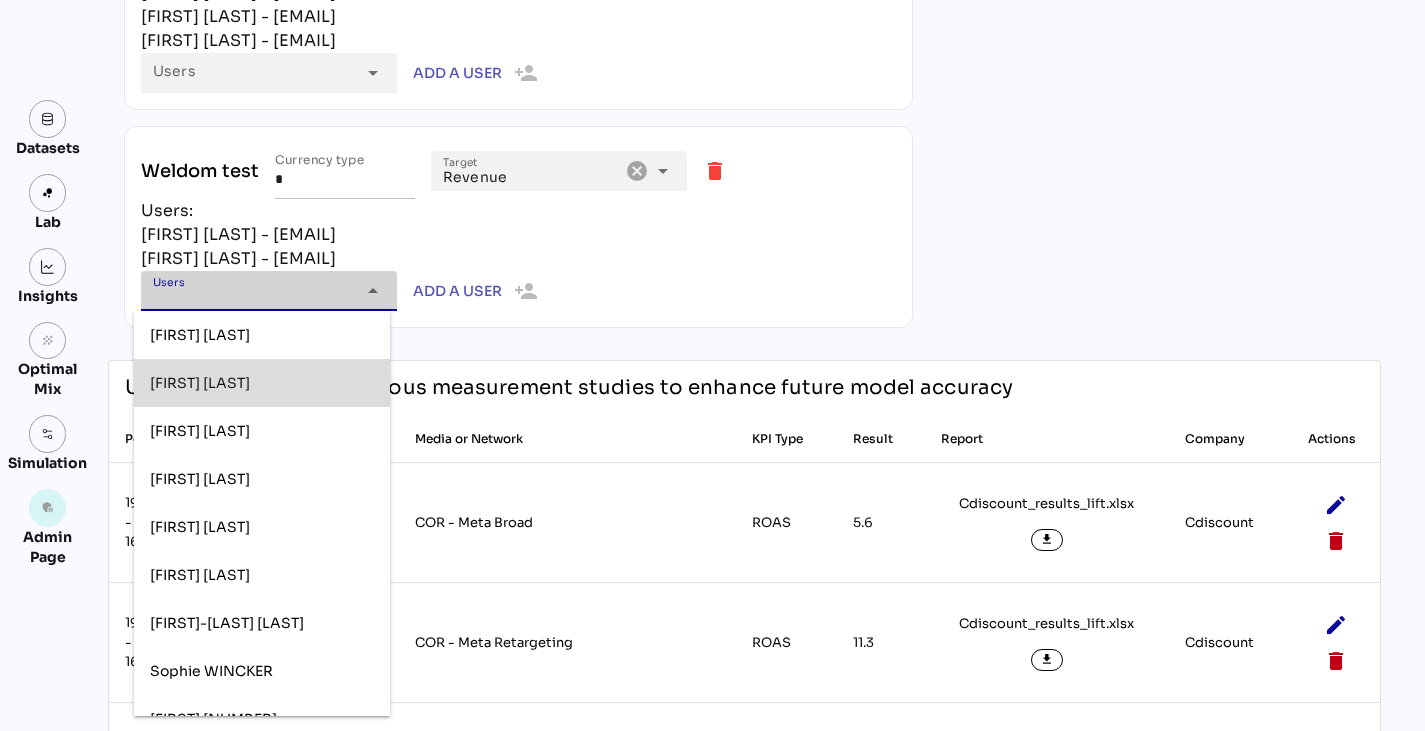 click on "[FIRST] [LAST]" at bounding box center (200, 383) 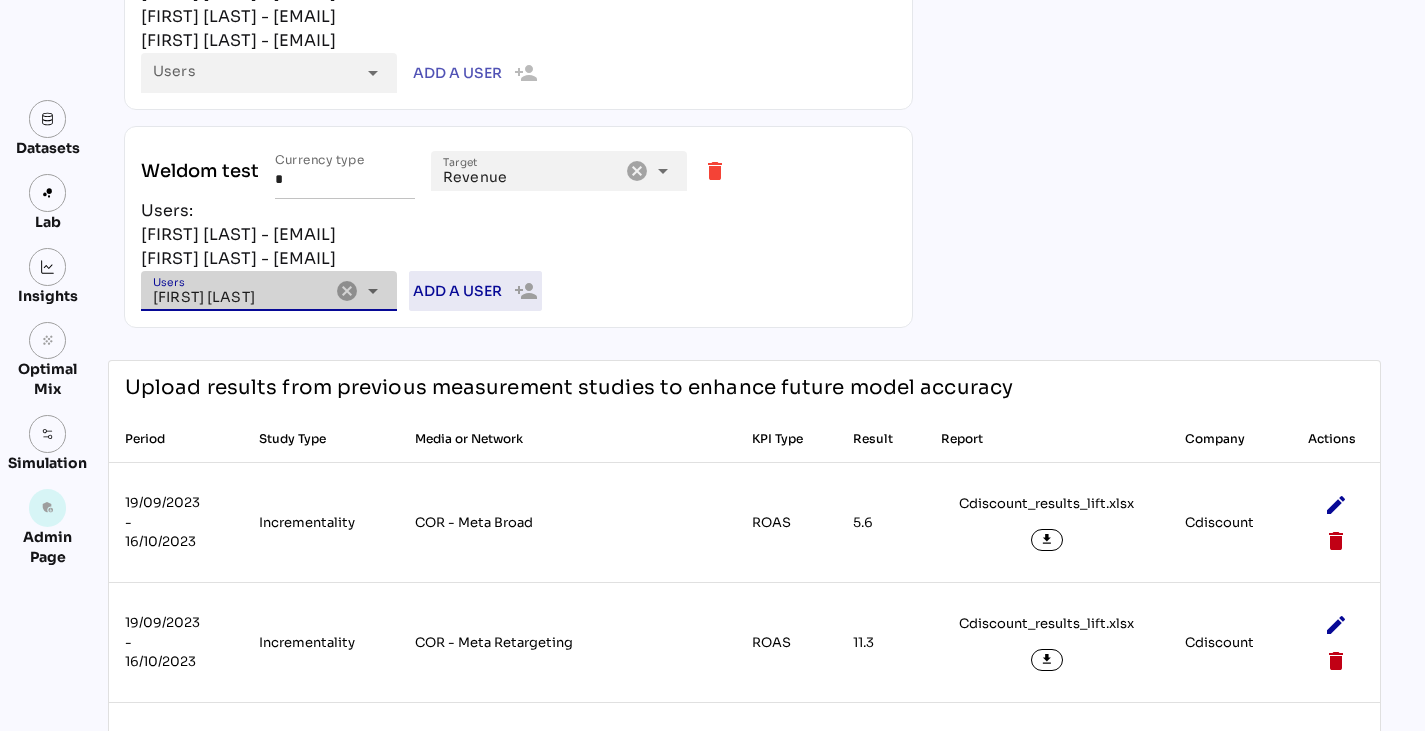 click on "Add a user" at bounding box center (457, 291) 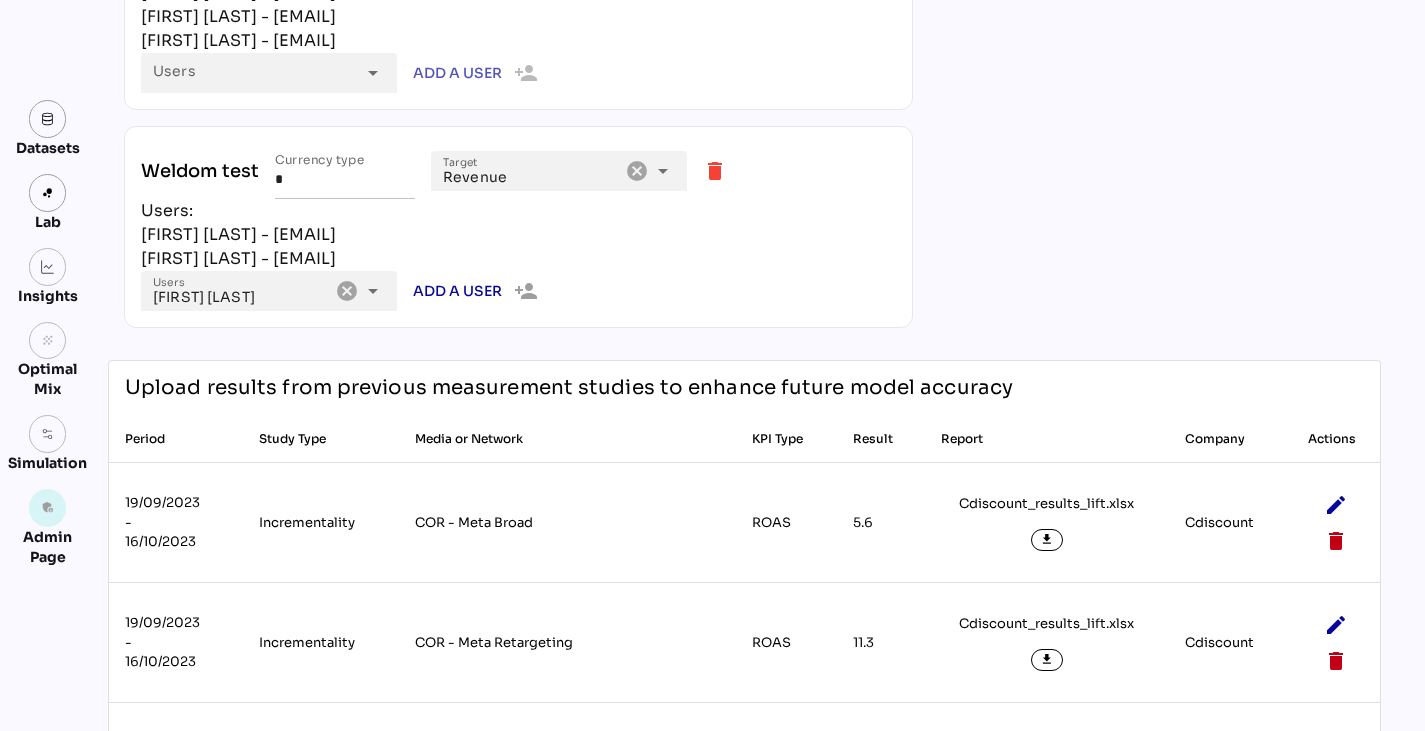 type 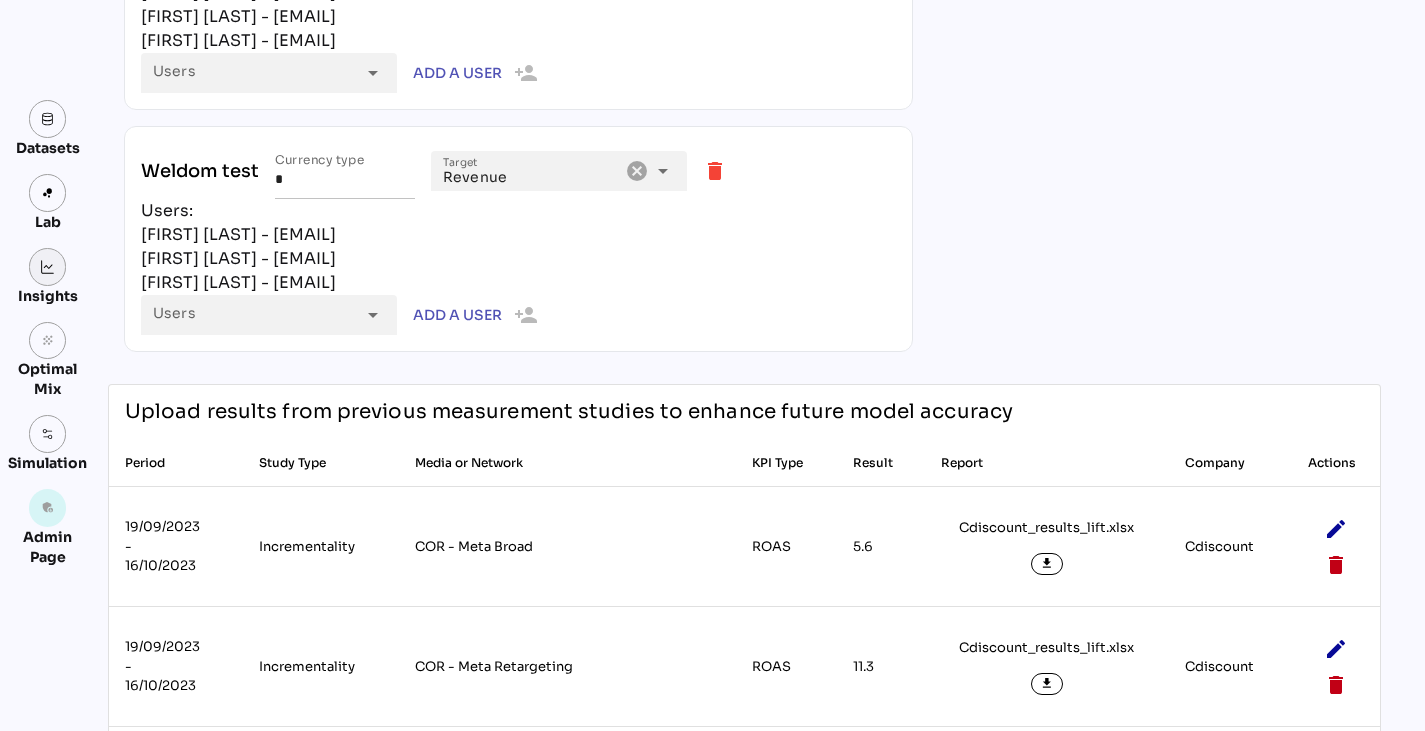 click at bounding box center (48, 267) 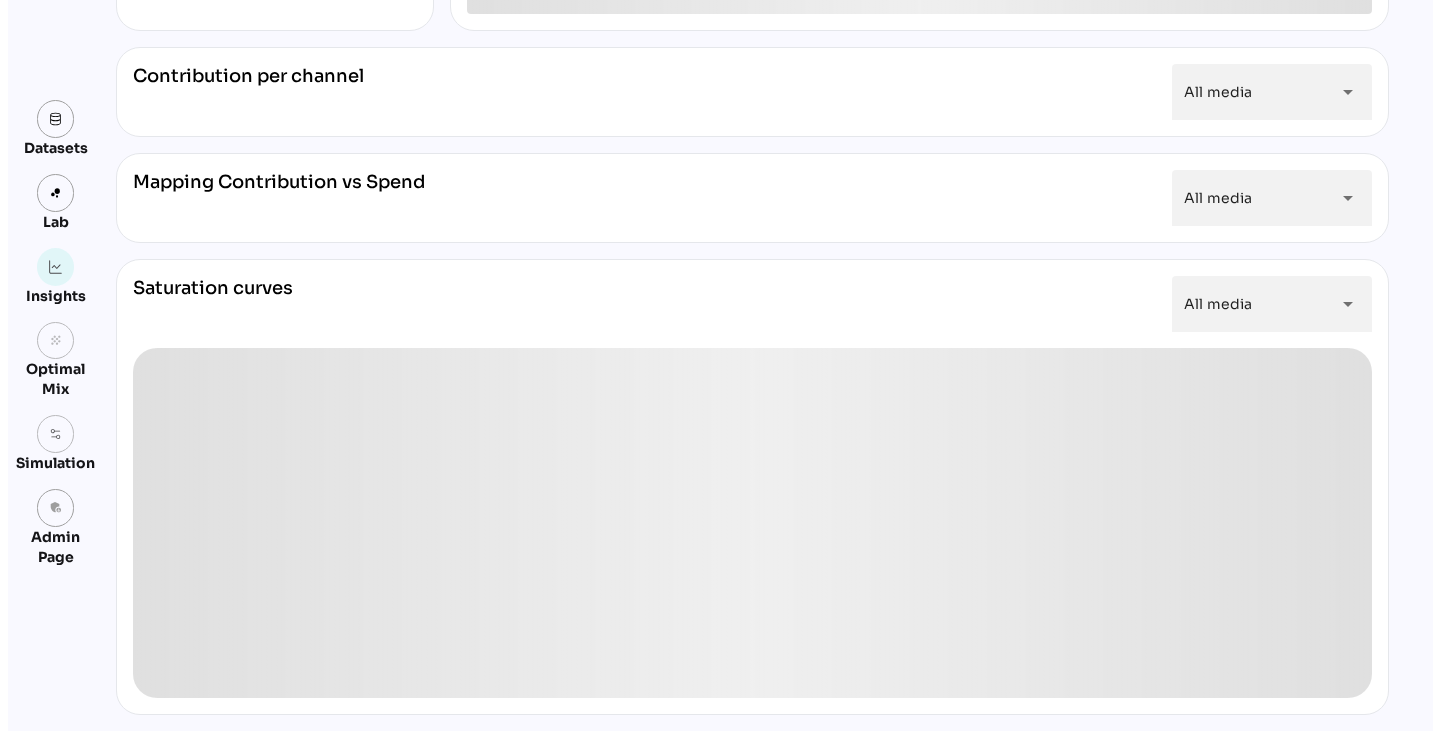 scroll, scrollTop: 0, scrollLeft: 0, axis: both 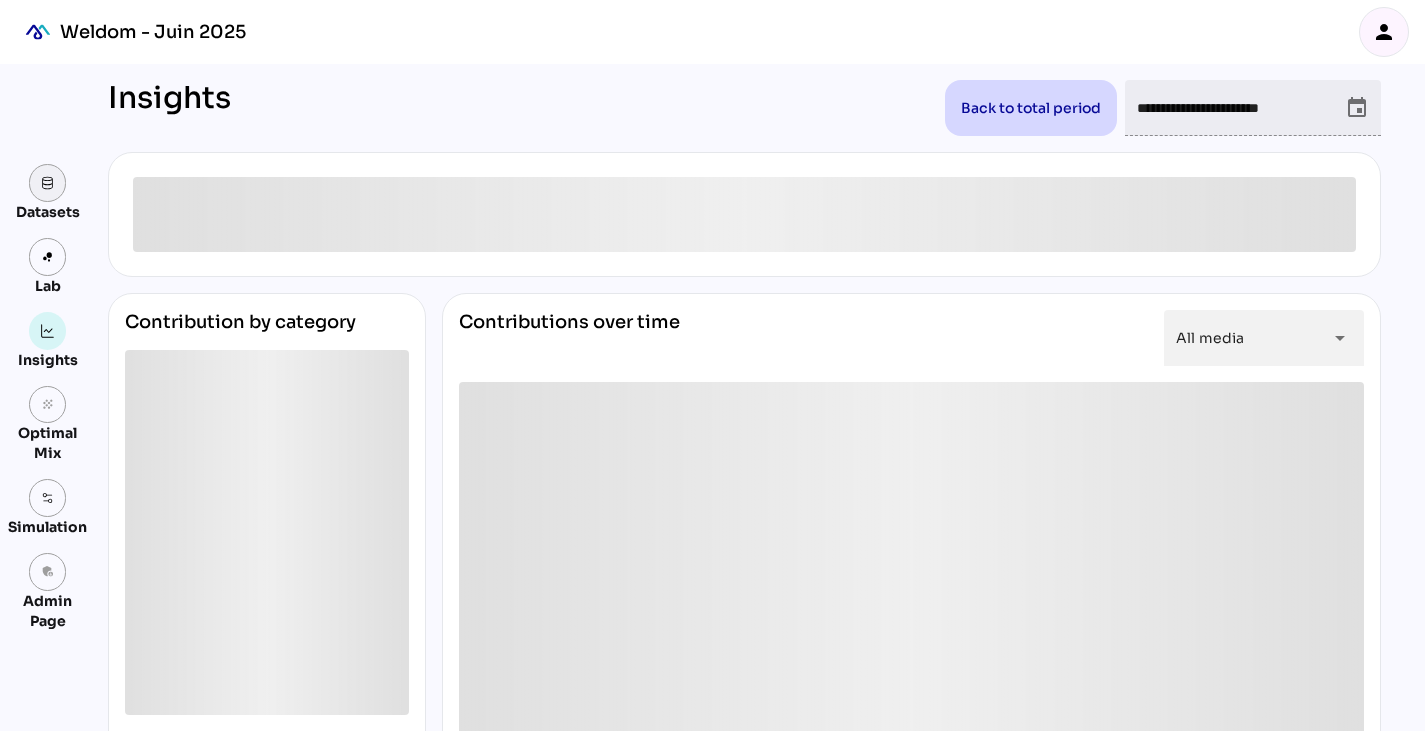 click at bounding box center [48, 183] 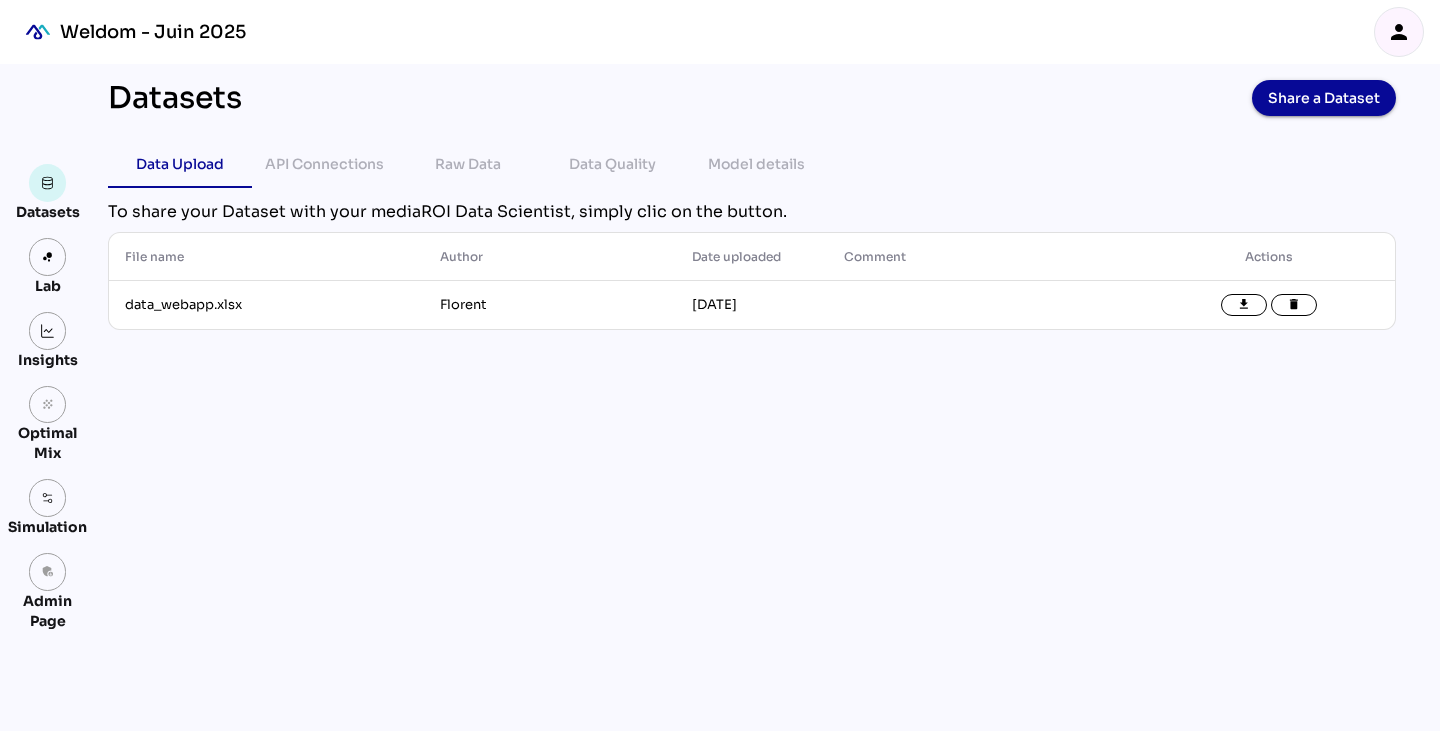 click on "person" at bounding box center (1399, 32) 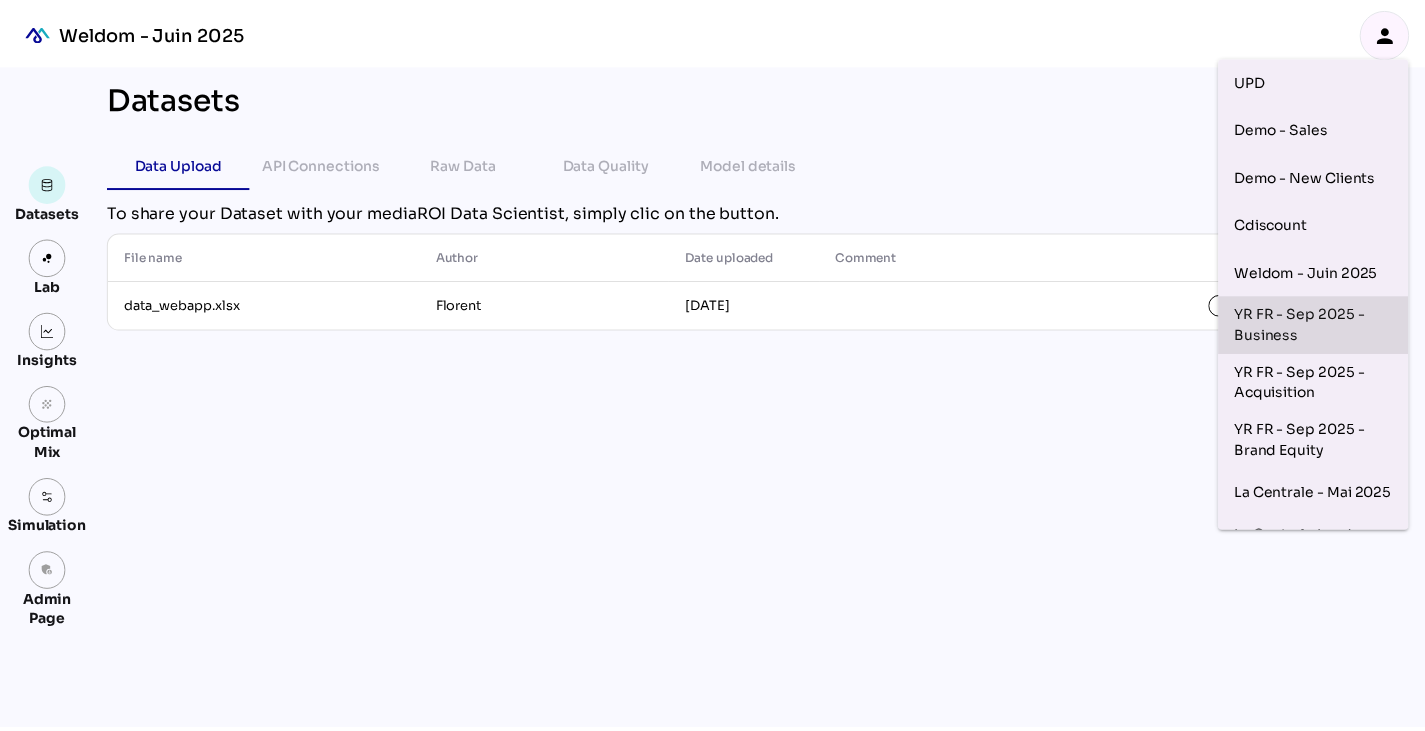 scroll, scrollTop: 311, scrollLeft: 0, axis: vertical 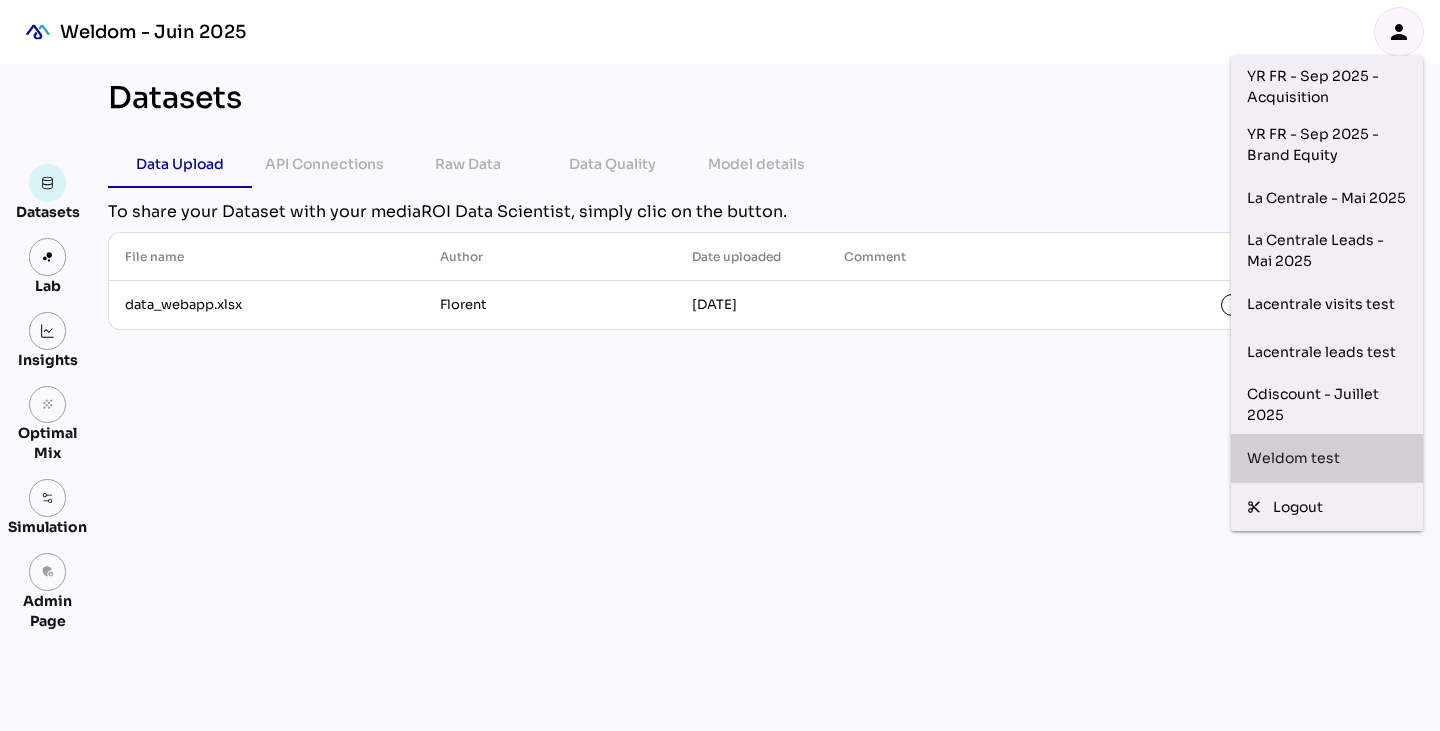 click on "Weldom test" at bounding box center (1327, 458) 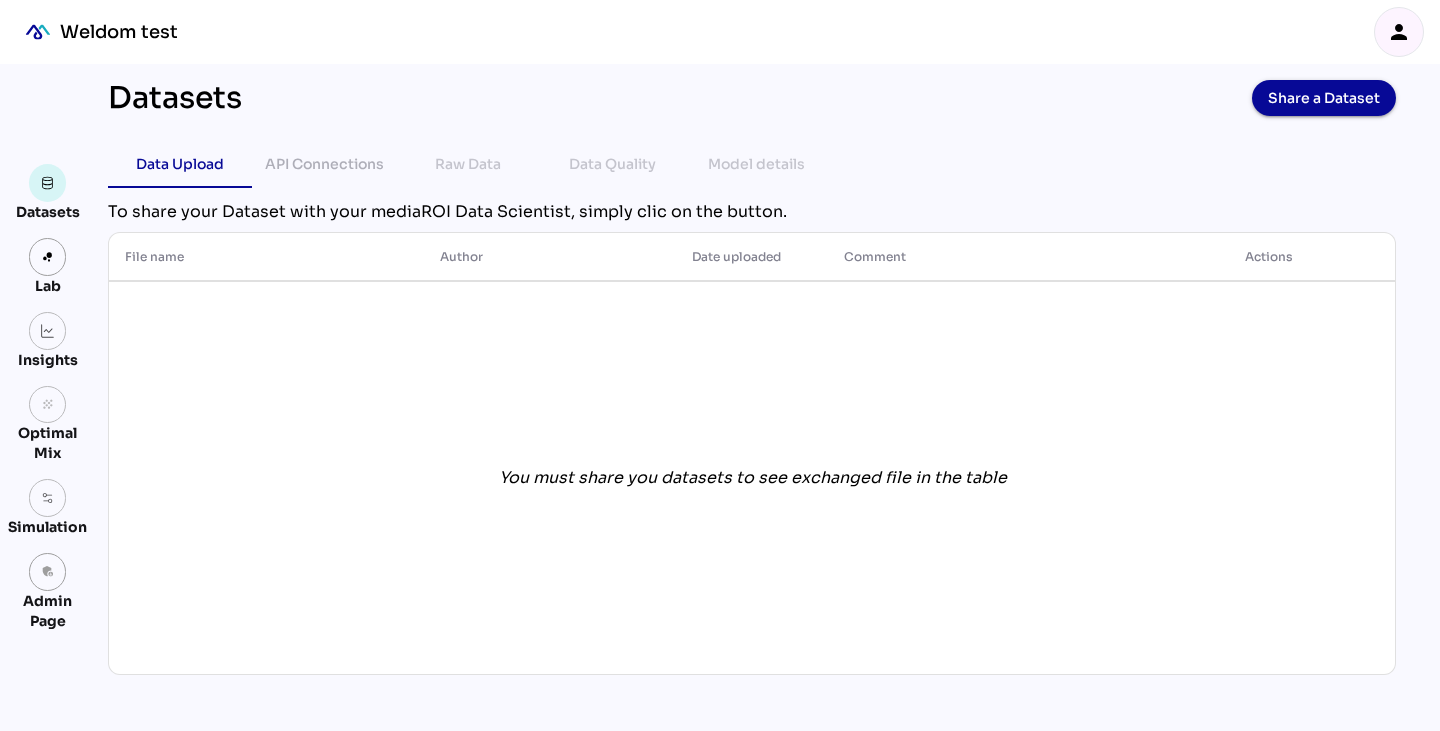 click on "You must share you datasets to see exchanged file in the table" 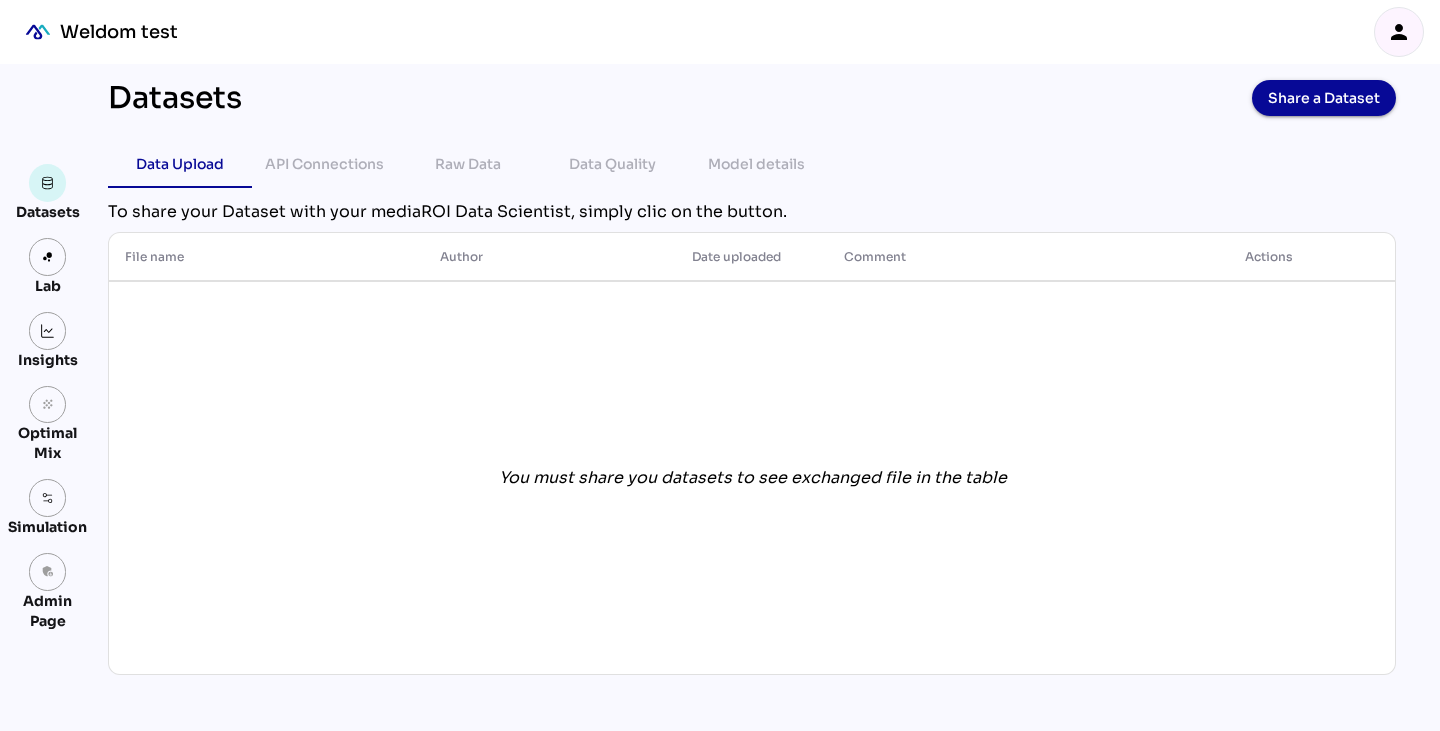 click on "You must share you datasets to see exchanged file in the table" 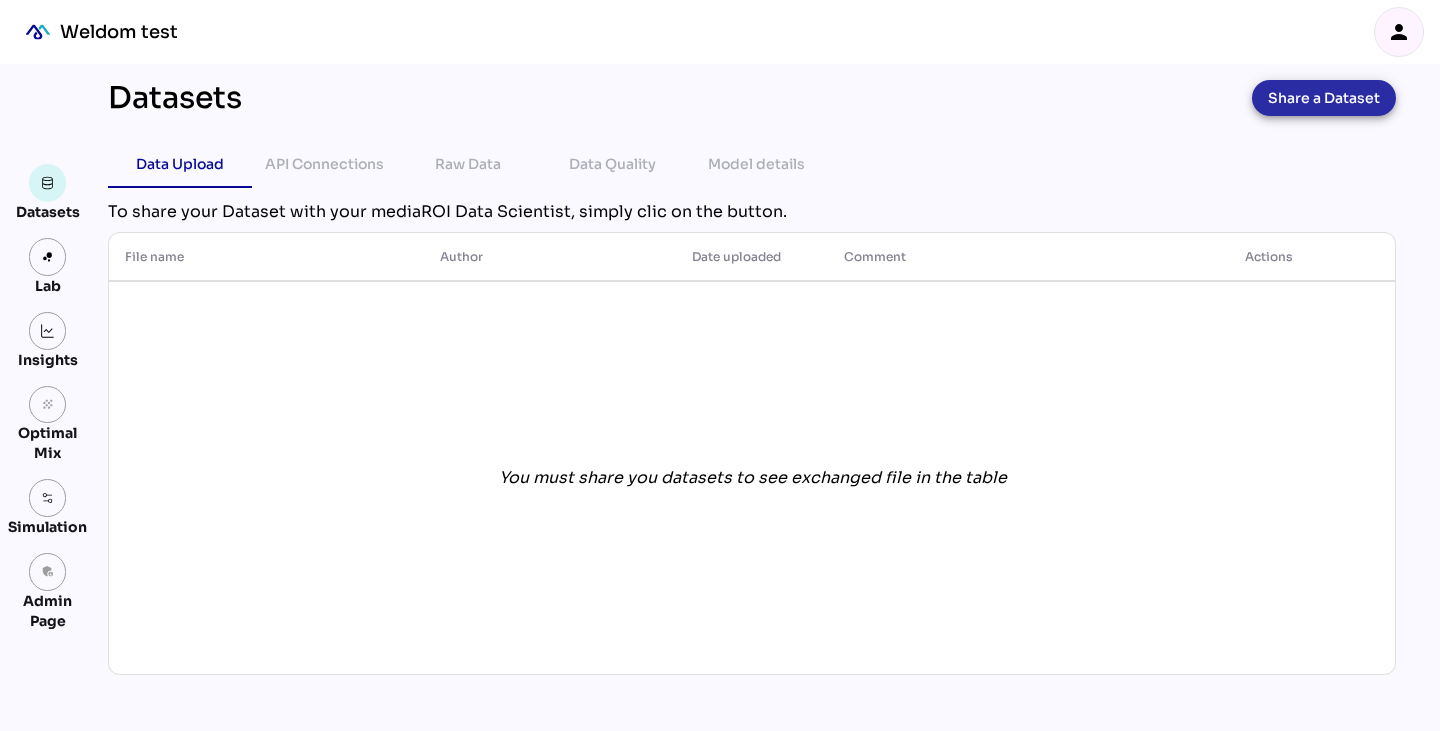 click on "Share a Dataset" at bounding box center [1324, 98] 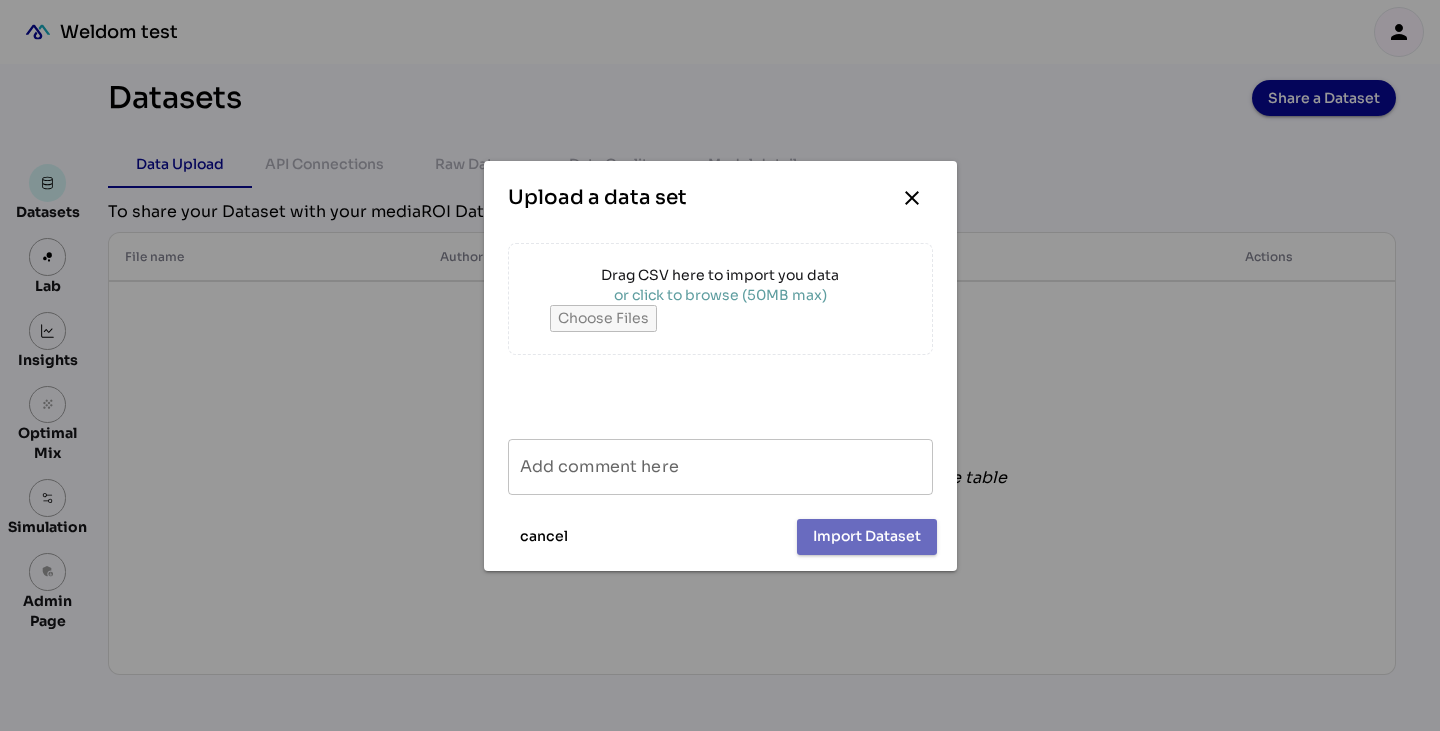 click on "Drag CSV here to import you data" at bounding box center [720, 275] 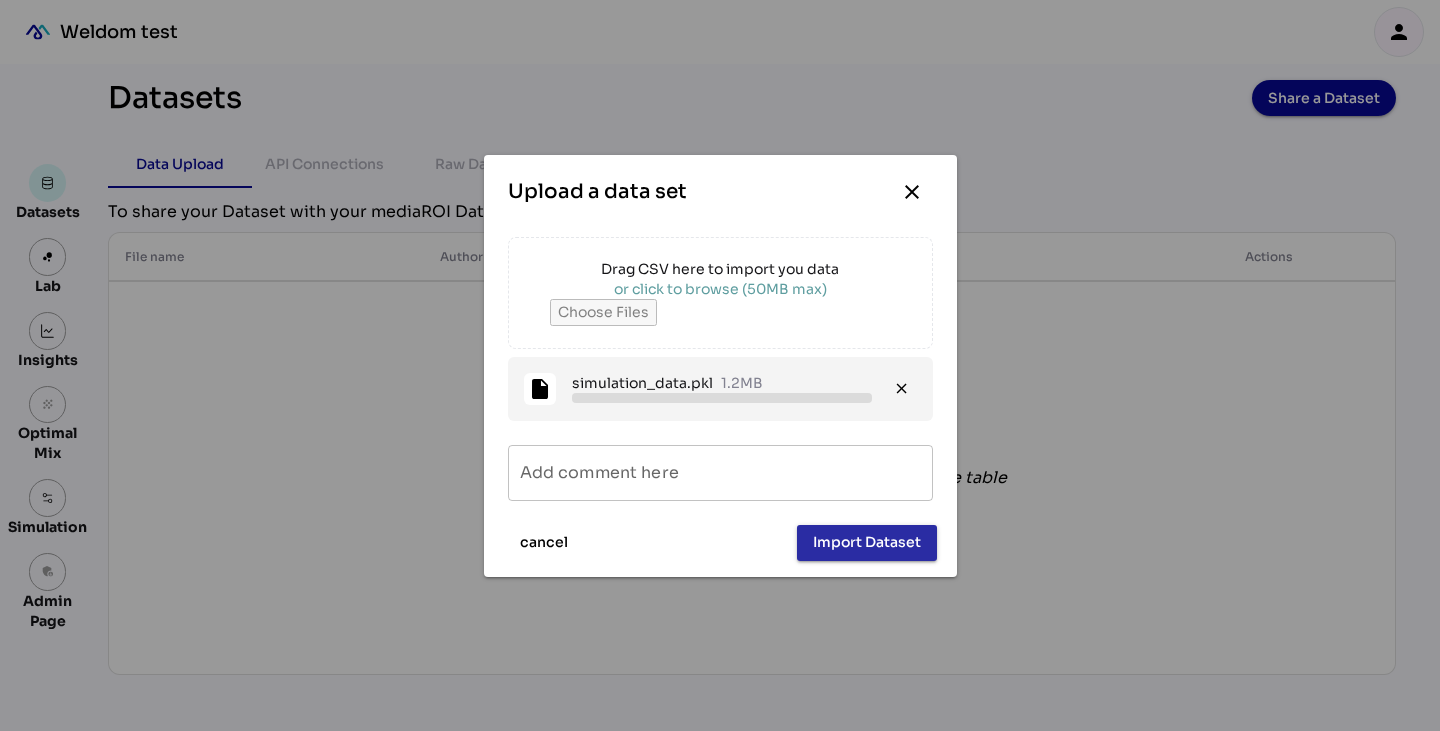 click on "Import Dataset" at bounding box center (867, 542) 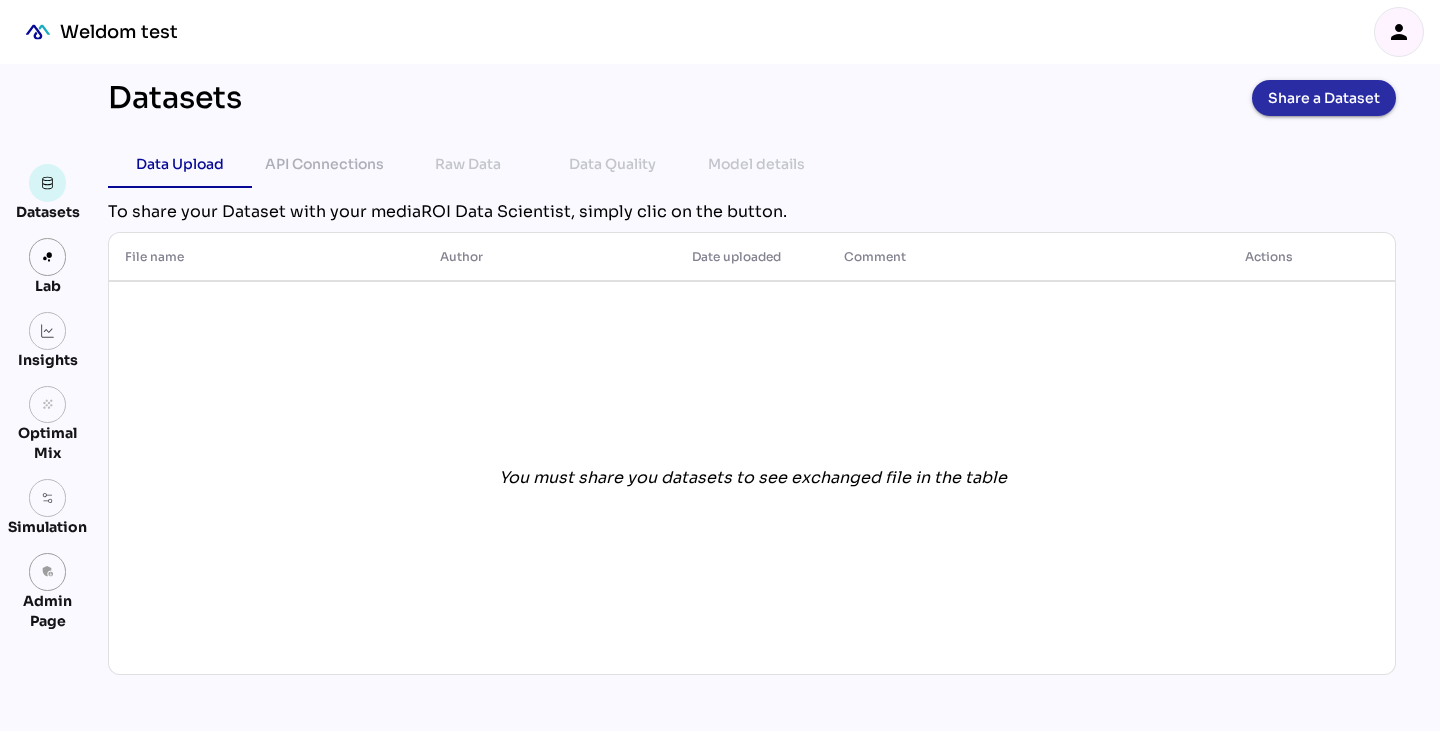 click on "Share a Dataset" at bounding box center (1324, 98) 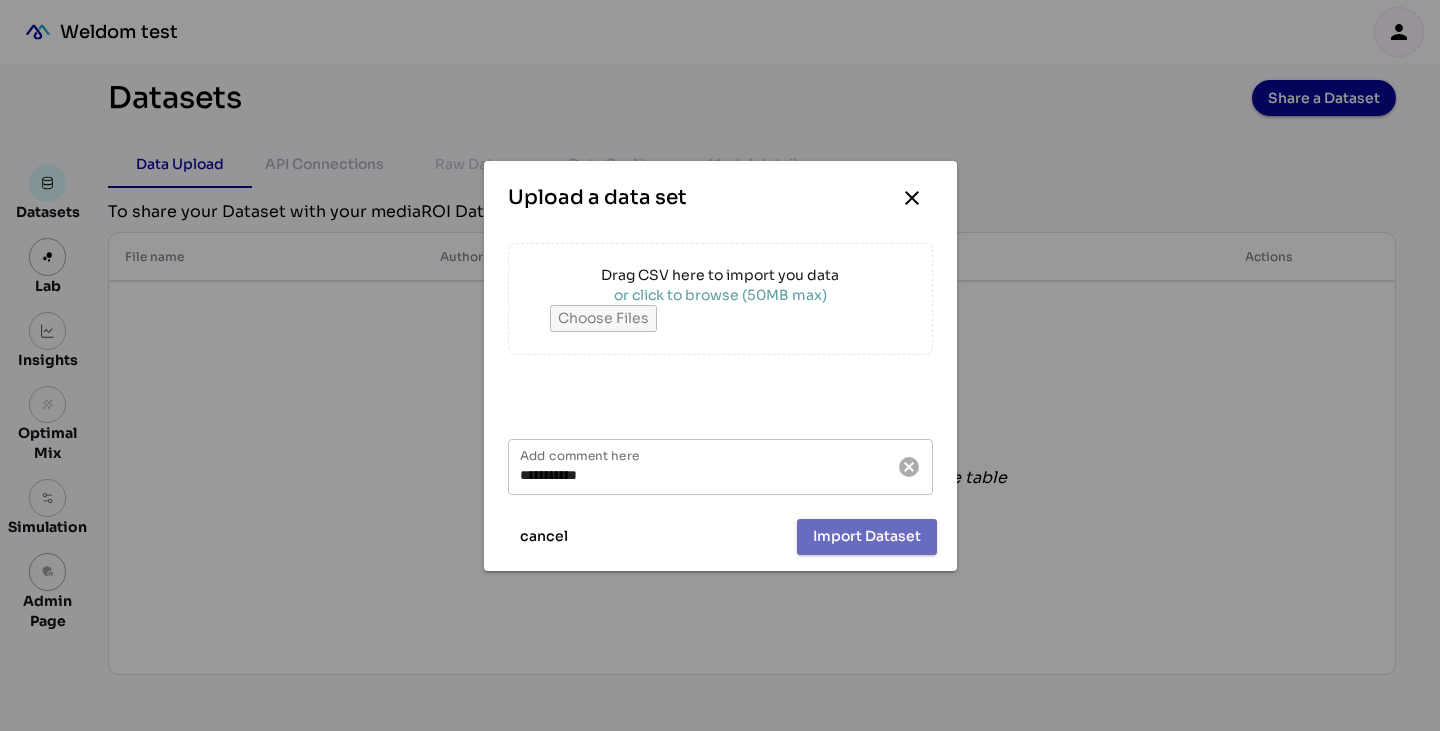 click on "or click to browse (50MB max)" at bounding box center (720, 295) 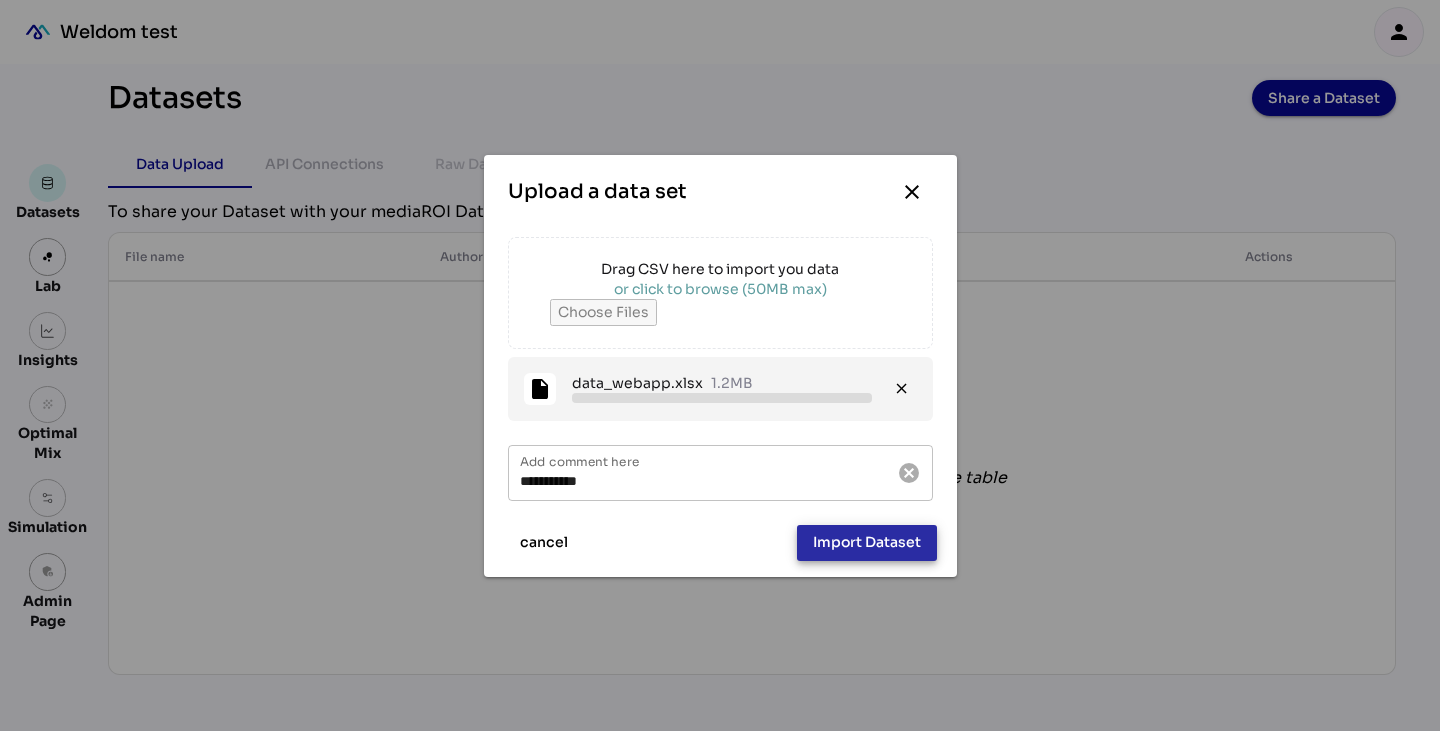 click on "Import Dataset" at bounding box center (867, 542) 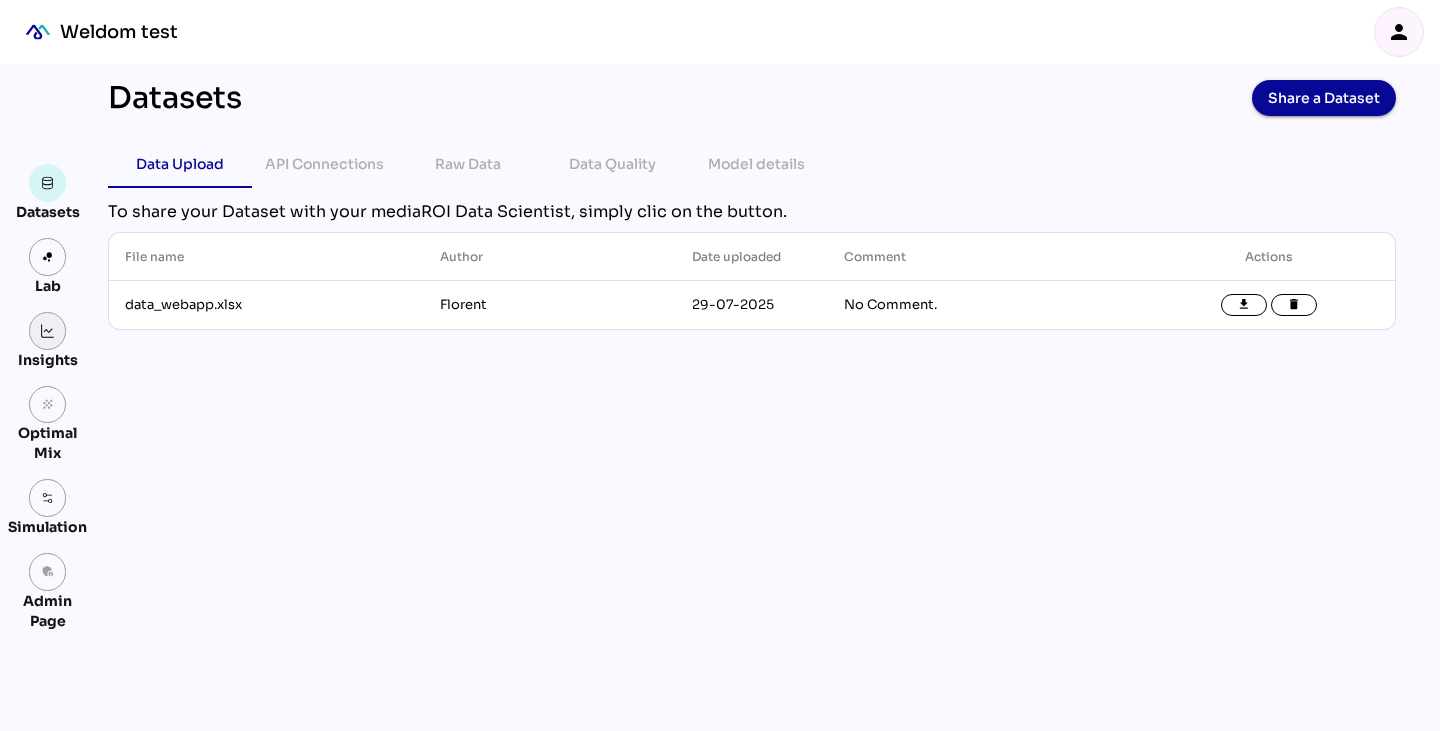 click at bounding box center [48, 331] 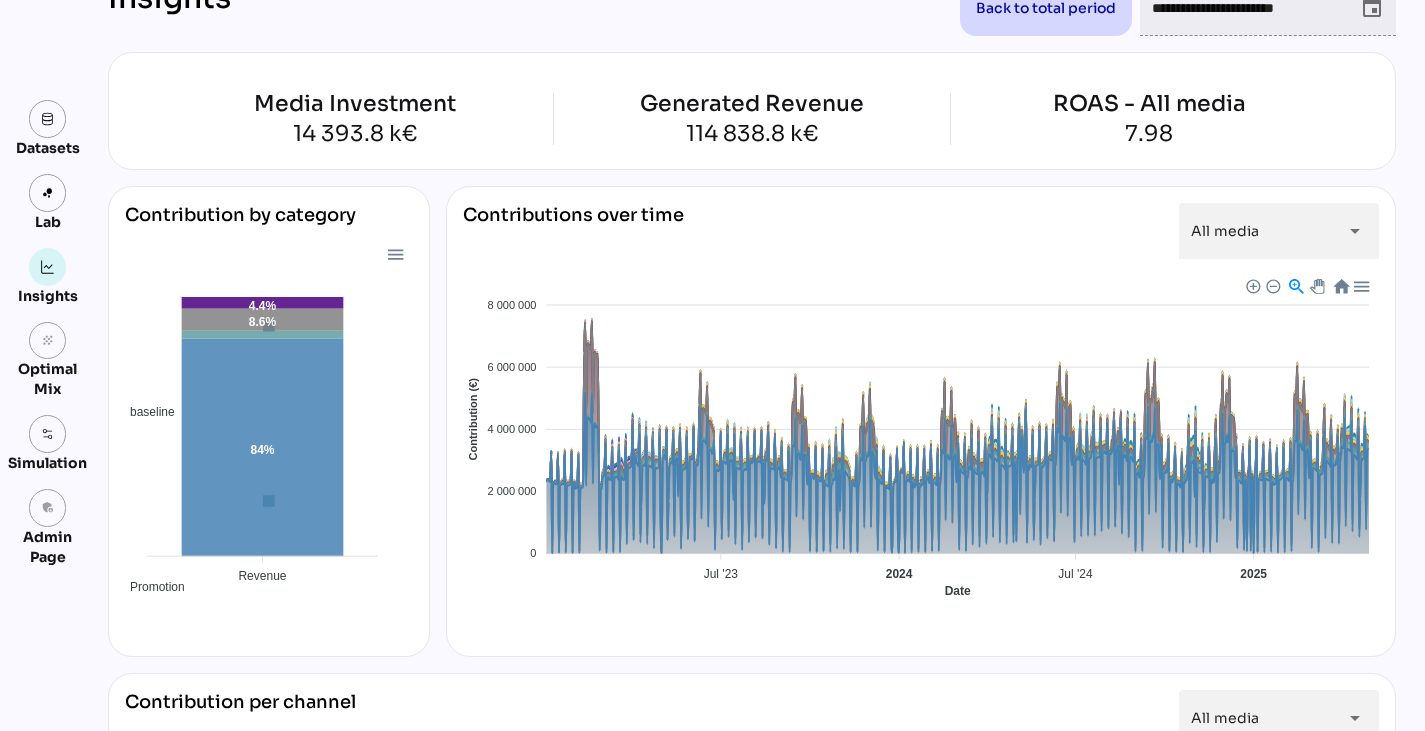 scroll, scrollTop: 99, scrollLeft: 0, axis: vertical 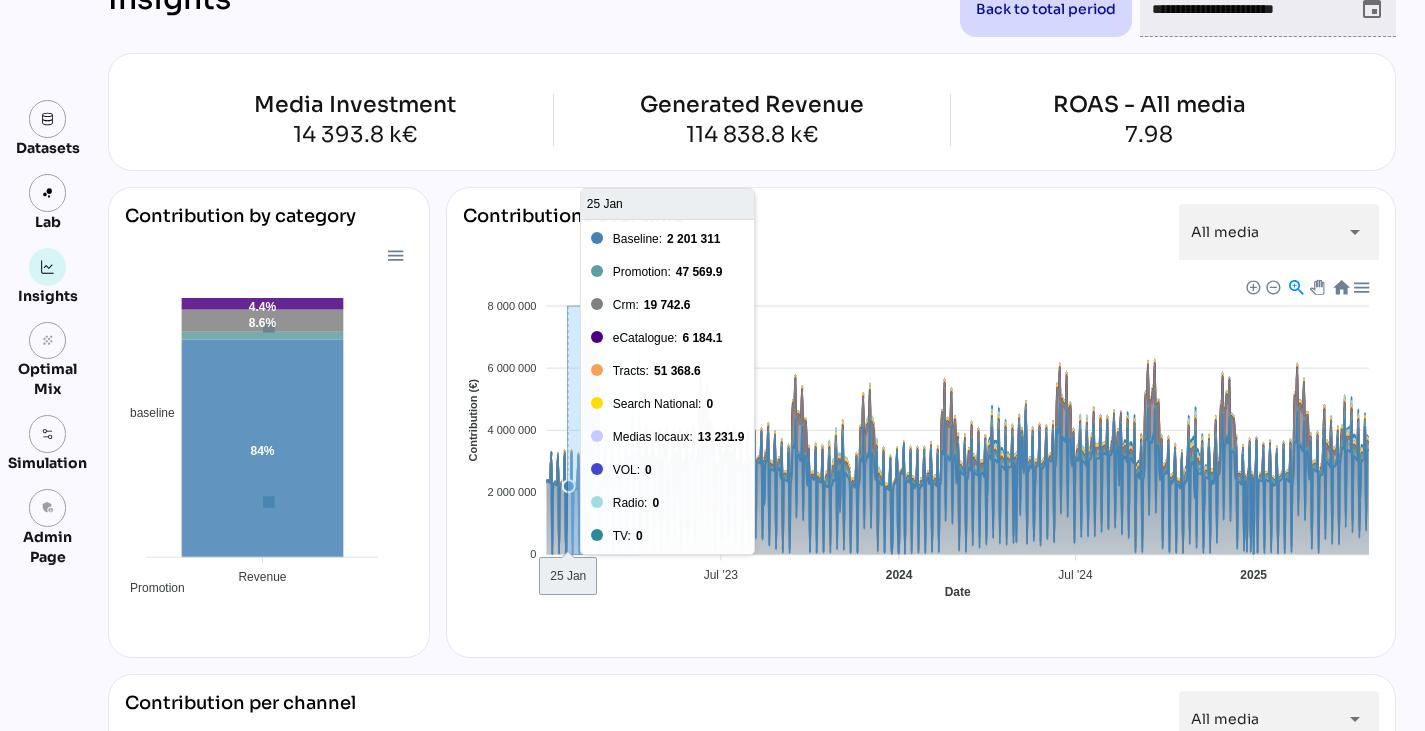 drag, startPoint x: 633, startPoint y: 374, endPoint x: 560, endPoint y: 382, distance: 73.43705 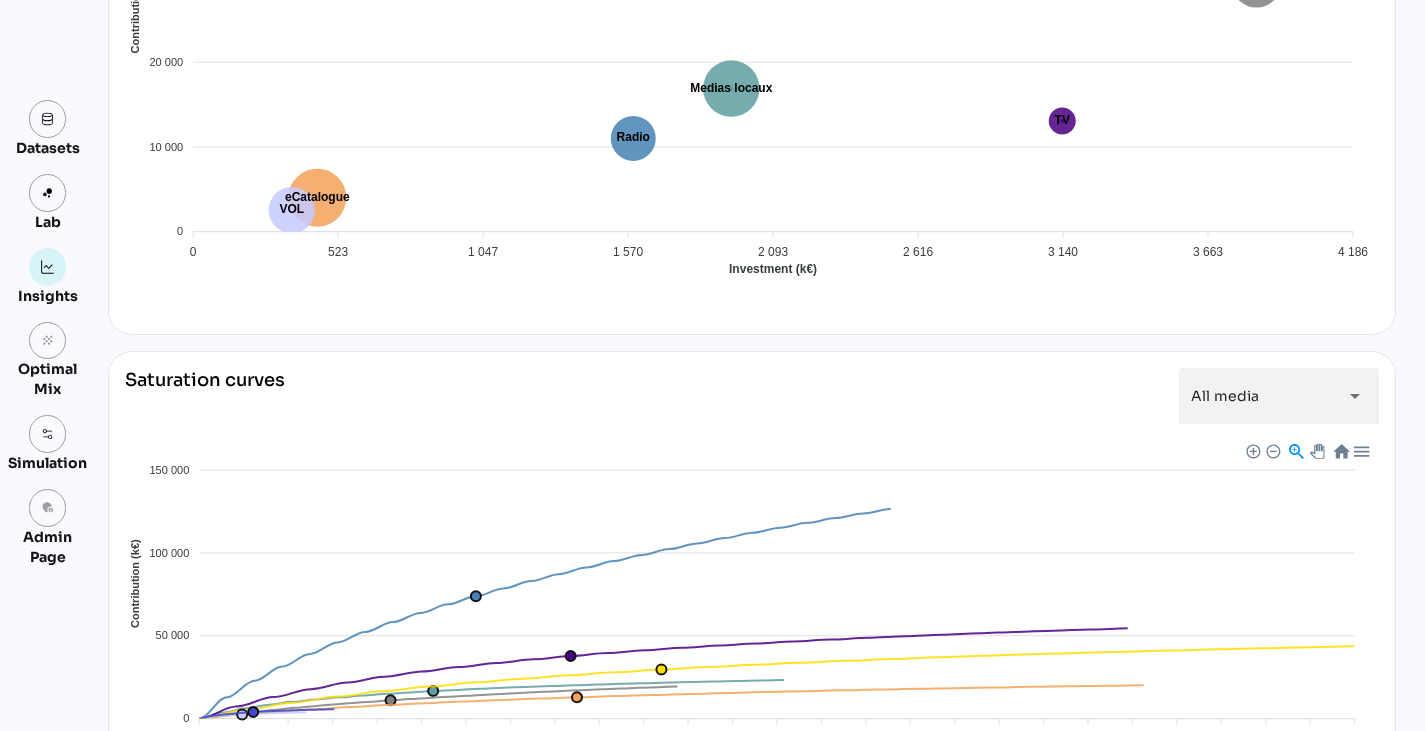 scroll, scrollTop: 1675, scrollLeft: 0, axis: vertical 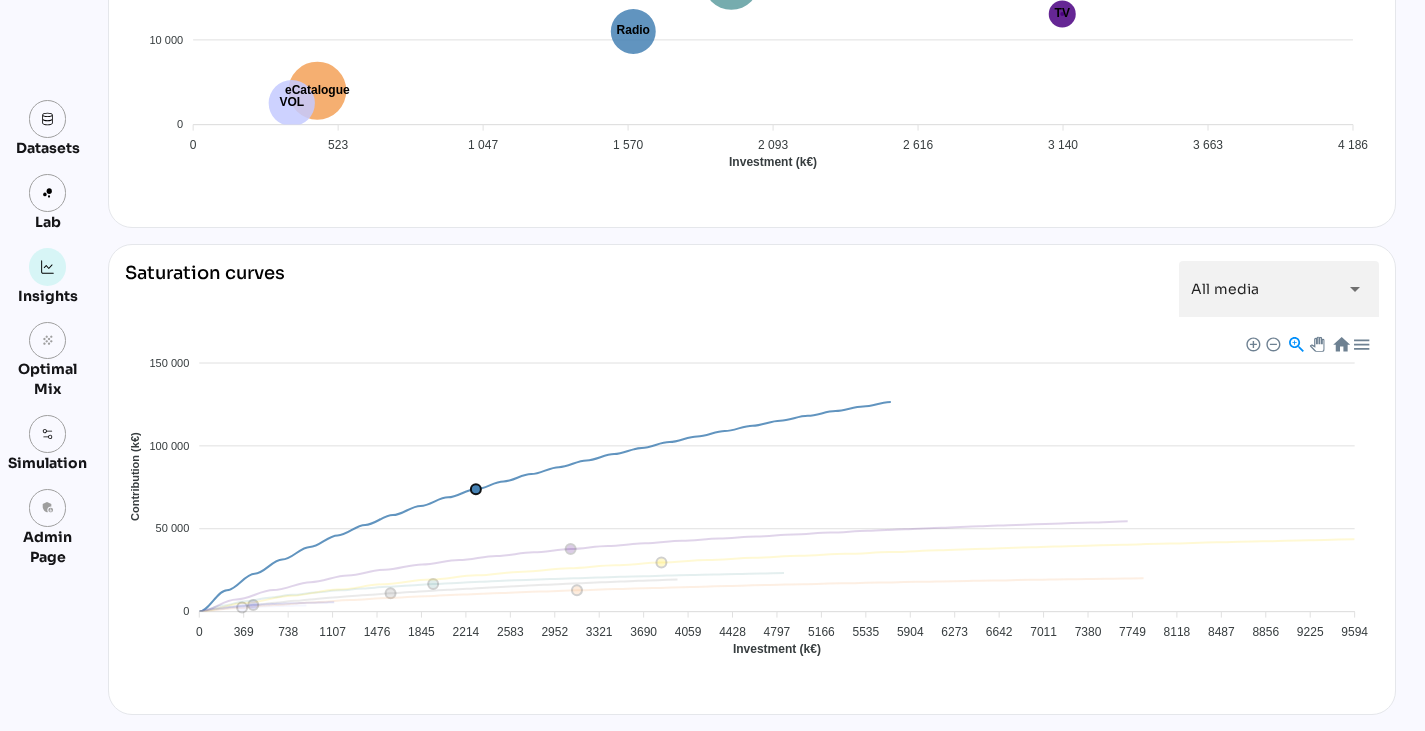 click on "CRM" 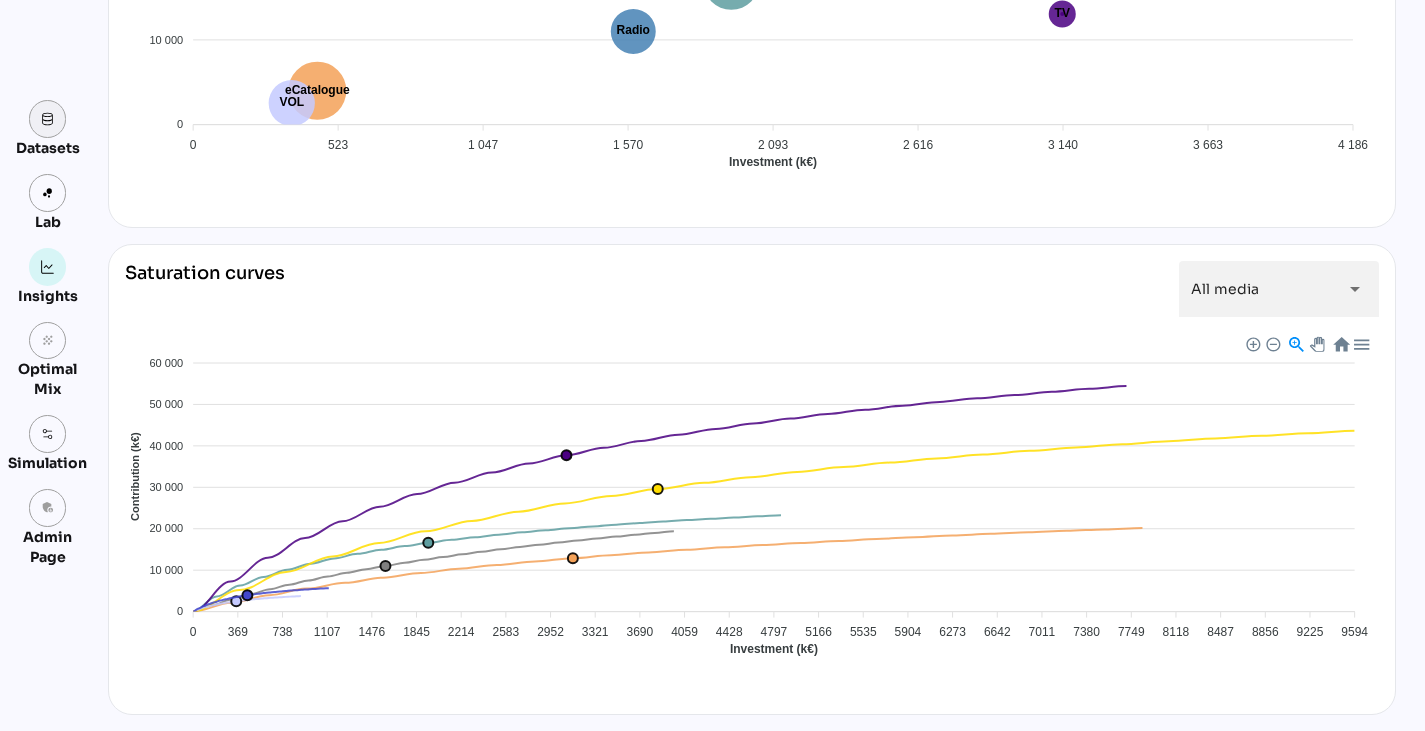 click at bounding box center (48, 119) 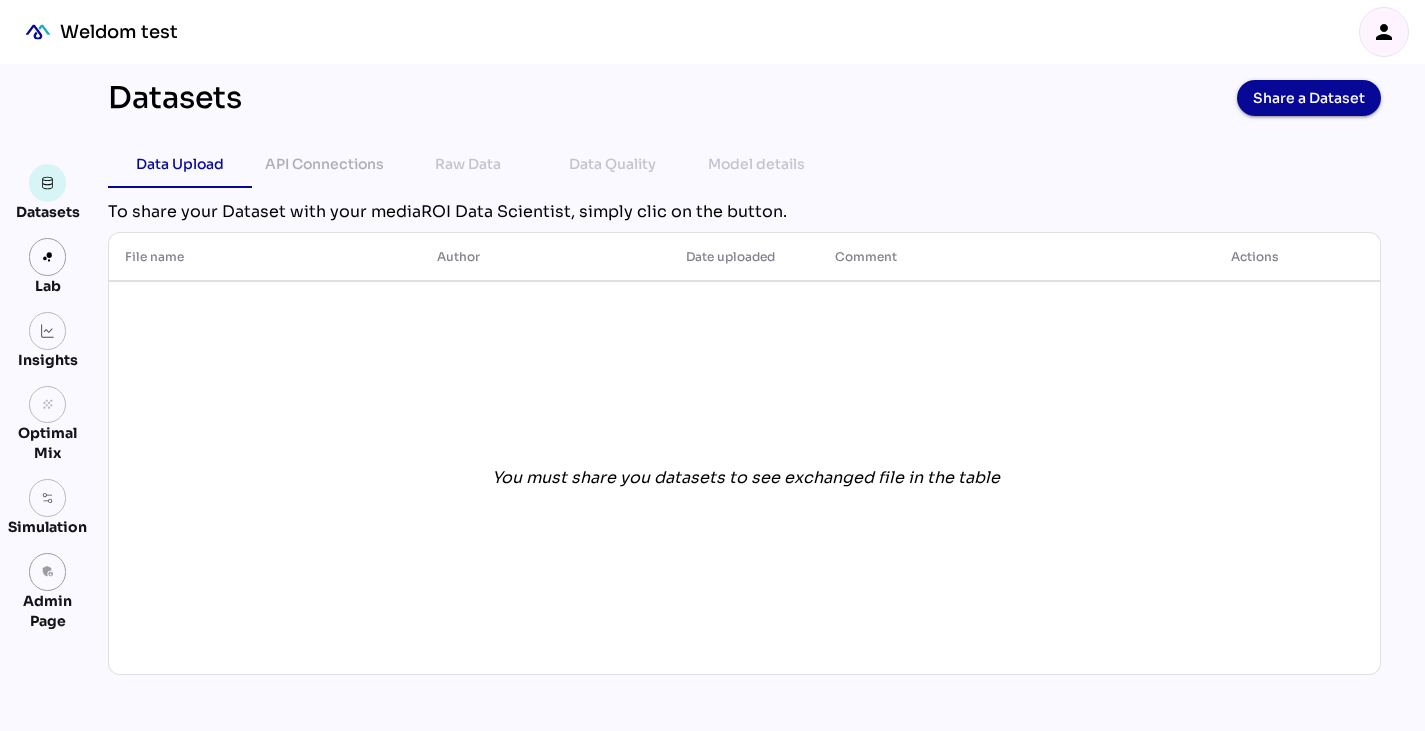 scroll, scrollTop: 0, scrollLeft: 0, axis: both 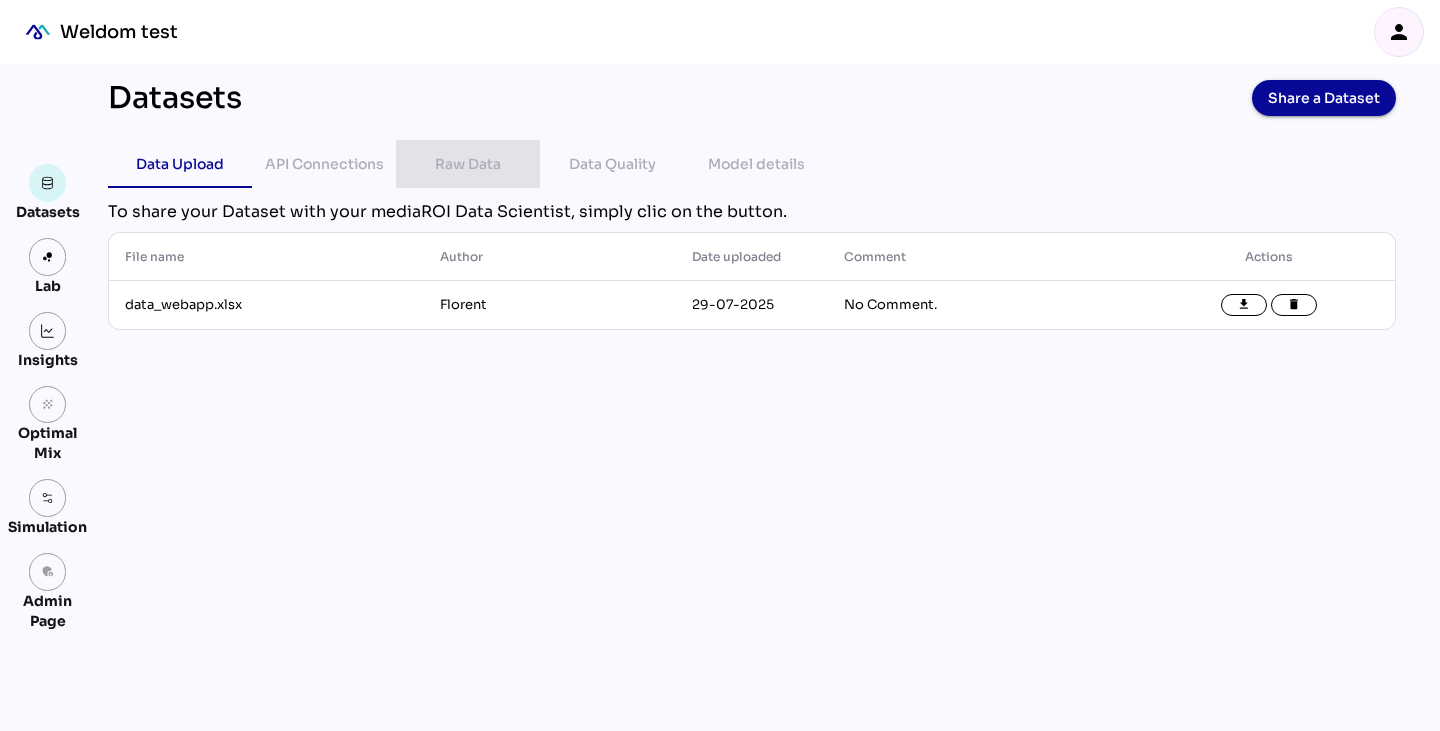 click on "Raw Data" at bounding box center [468, 164] 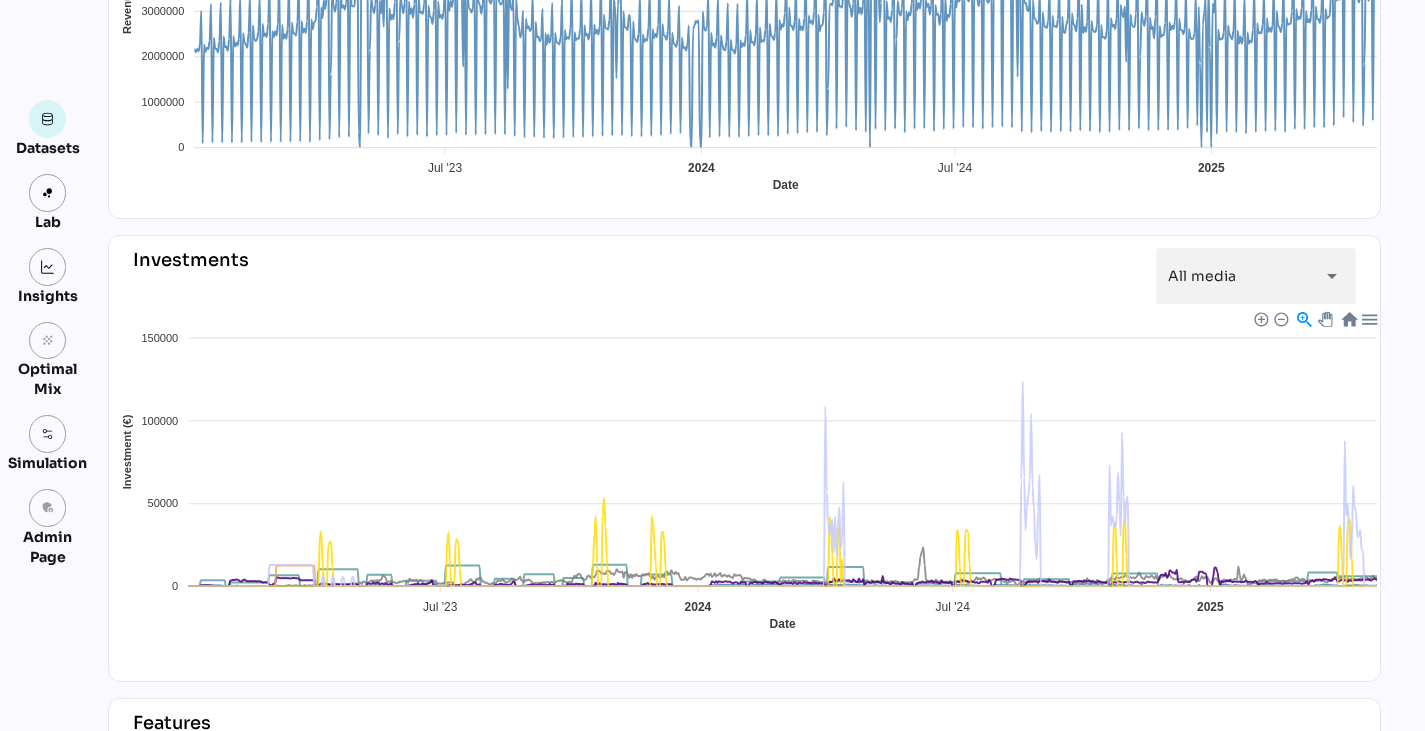 scroll, scrollTop: 386, scrollLeft: 0, axis: vertical 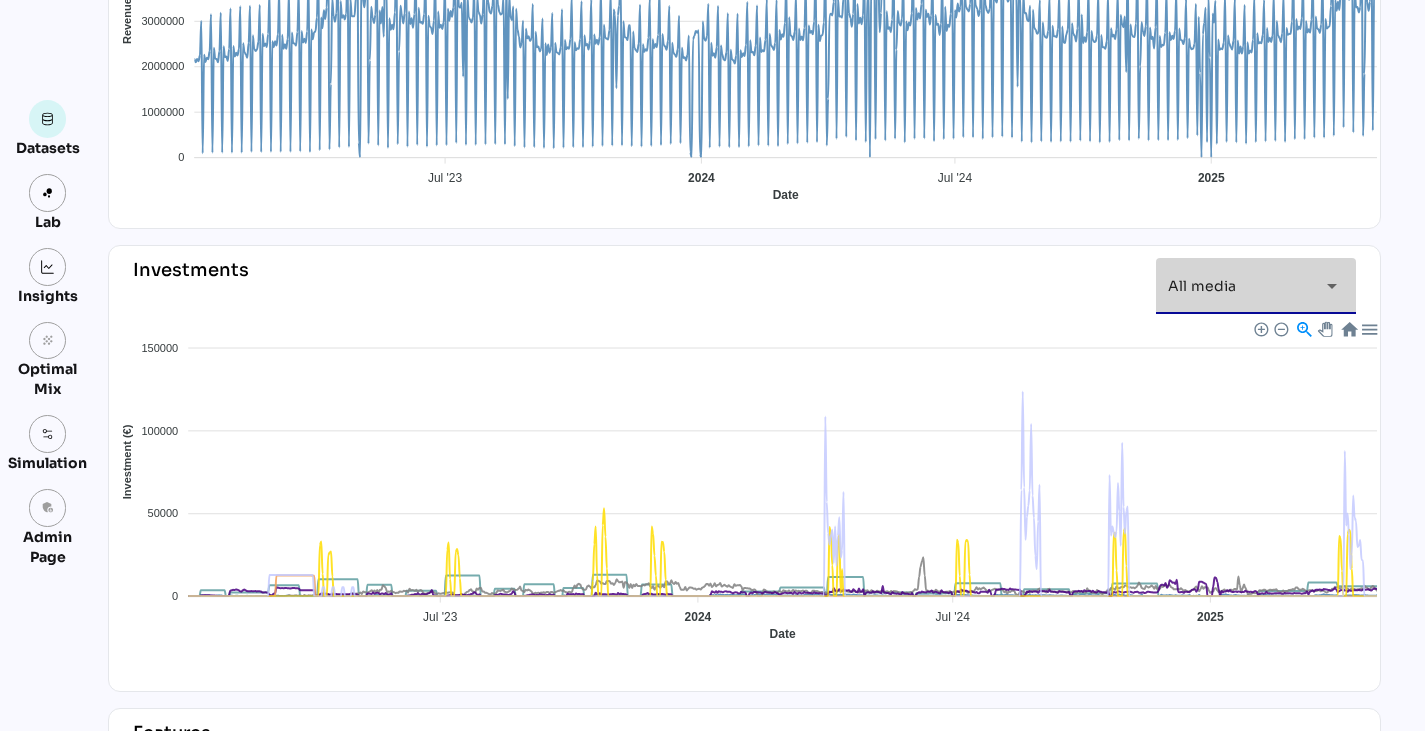 click on "arrow_drop_down" at bounding box center [1332, 286] 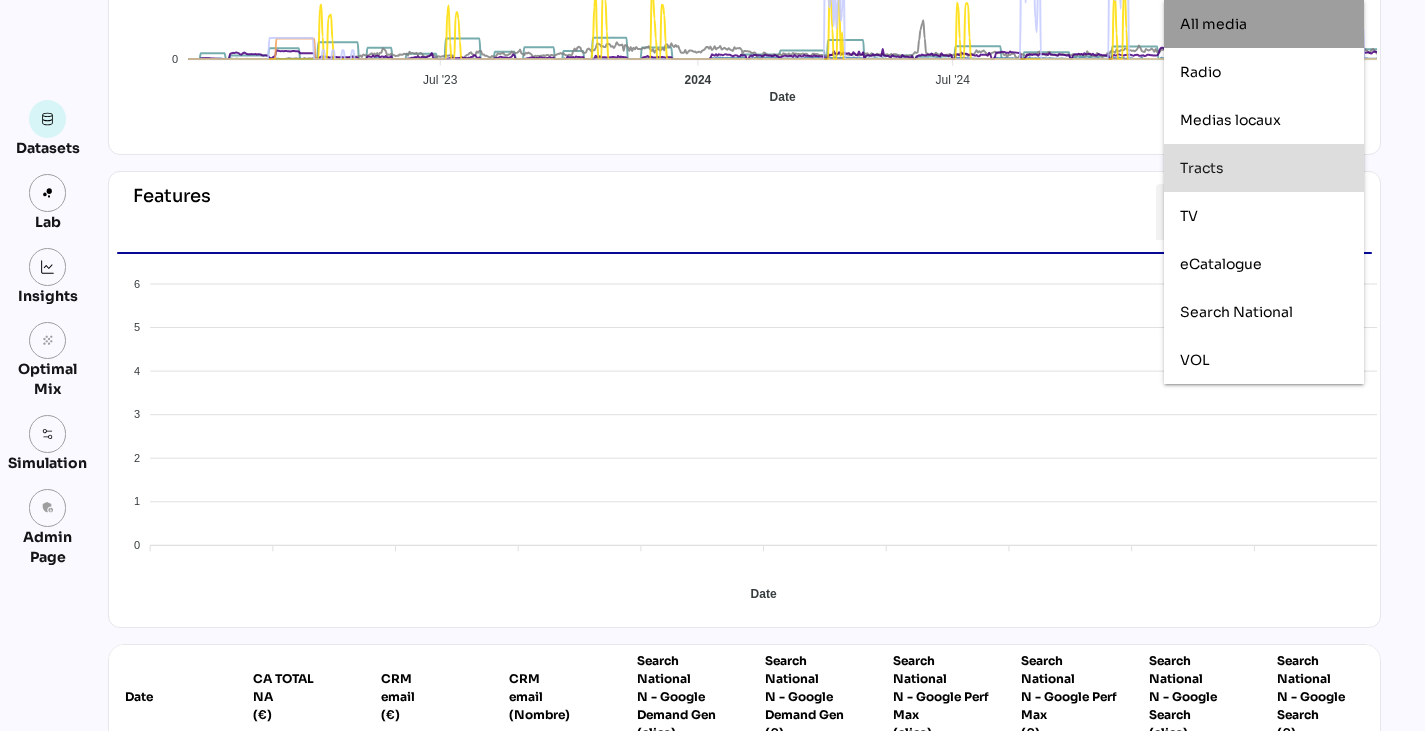 scroll, scrollTop: 929, scrollLeft: 0, axis: vertical 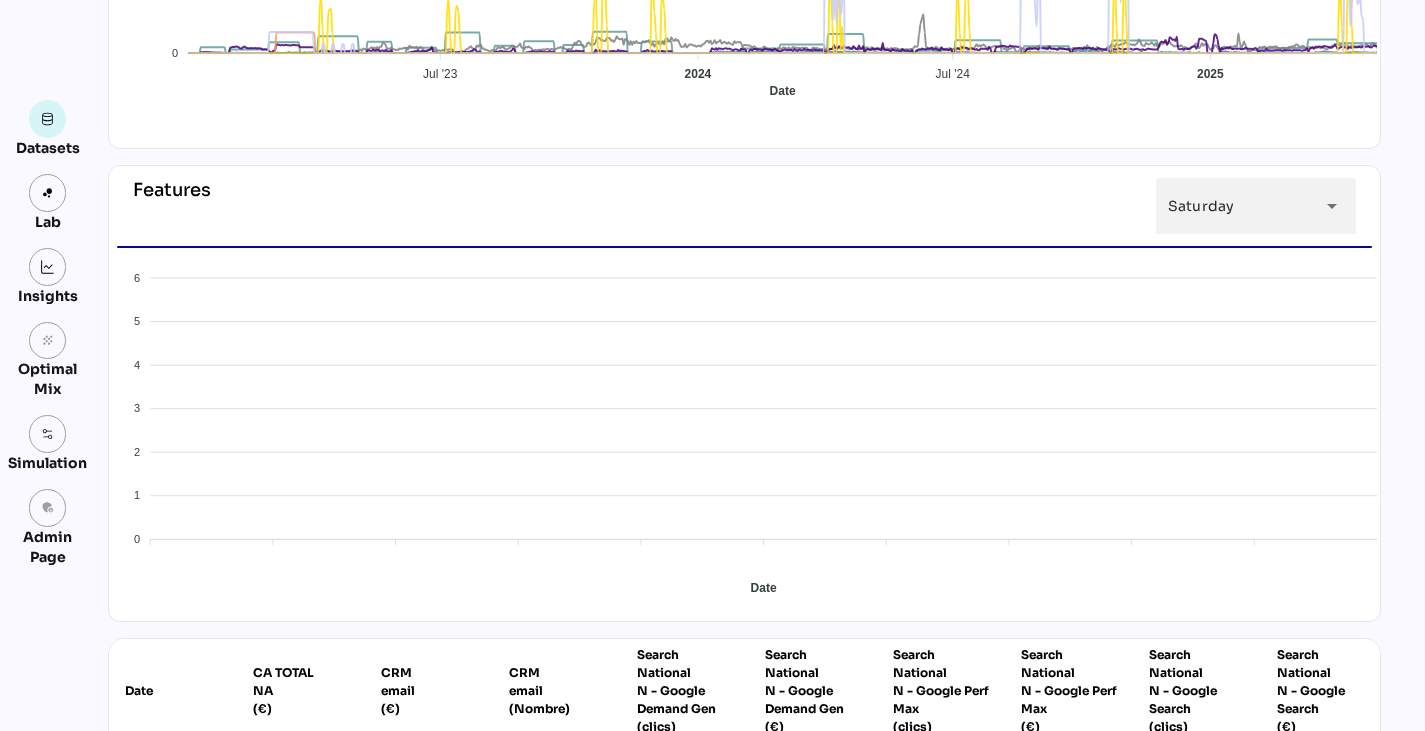click on "Target 6000000 6000000 5000000 5000000 4000000 4000000 3000000 3000000 2000000 2000000 1000000 1000000 0 0 Revenue (€) Jul '23 Jul '23 2024 2024 Jul '24 Jul '24 2025 2025 Date
Download SVG Download PNG Download CSV Investments All media ********* arrow_drop_down eCatalogue Tracts Search National Medias locaux VOL Radio TV 150000 150000 100000 100000 50000 50000 0 0 Investment (€) Jul '23 Jul '23 2024 2024 Jul '24 Jul '24 2025 2025 Date
Download SVG Download PNG Download CSV Features Saturday ******** arrow_drop_down 6 6 5 5 4 4 3 3 2 2 1 1 0 0 Date Date CA TOTAL
NA
(€) CRM
email
(€) CRM
email
(Nombre) Search National
N - Google Demand Gen
(clics) Search National
N - Google Demand Gen
(€) Search National
N - Google Perf Max
(clics) CRM
SMS
(€) VOL
Catch Up
(€) 0 0" 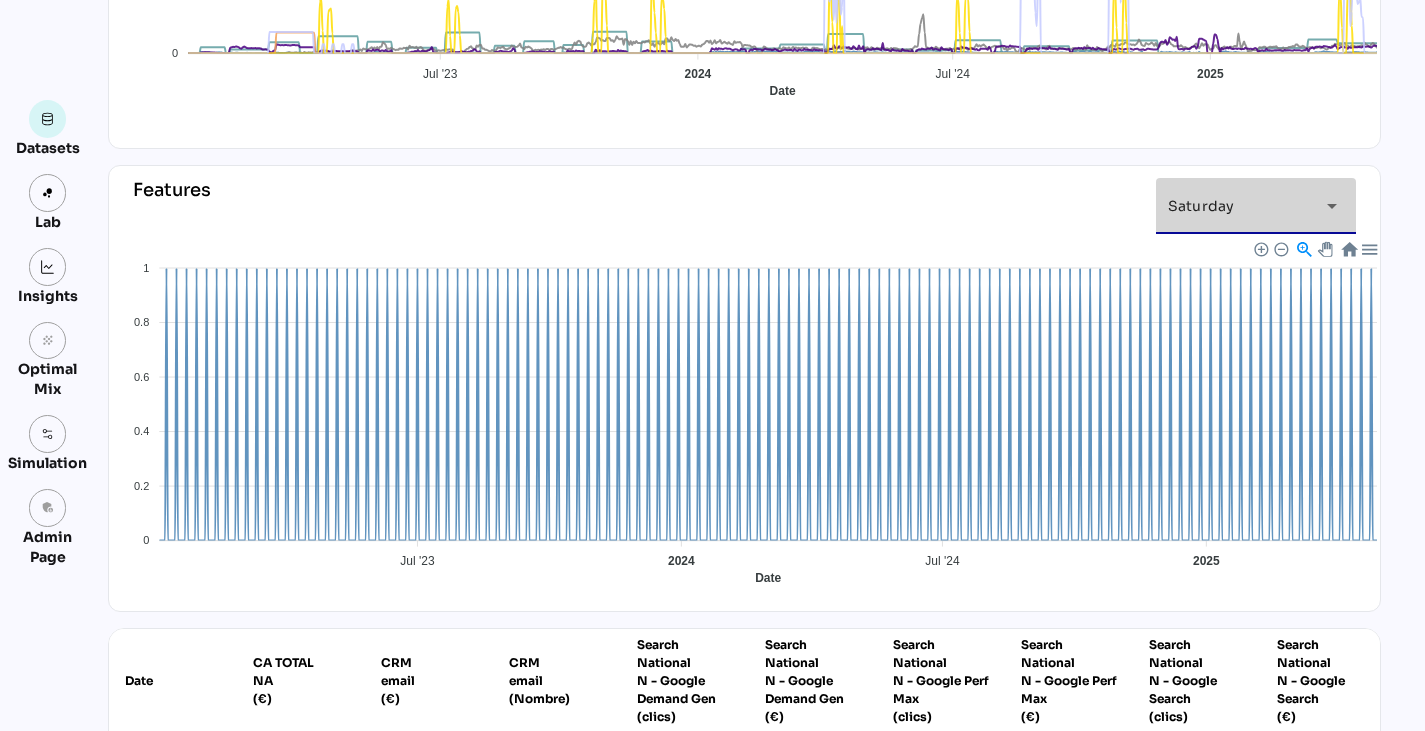 click on "Saturday ******** arrow_drop_down" at bounding box center (1256, 206) 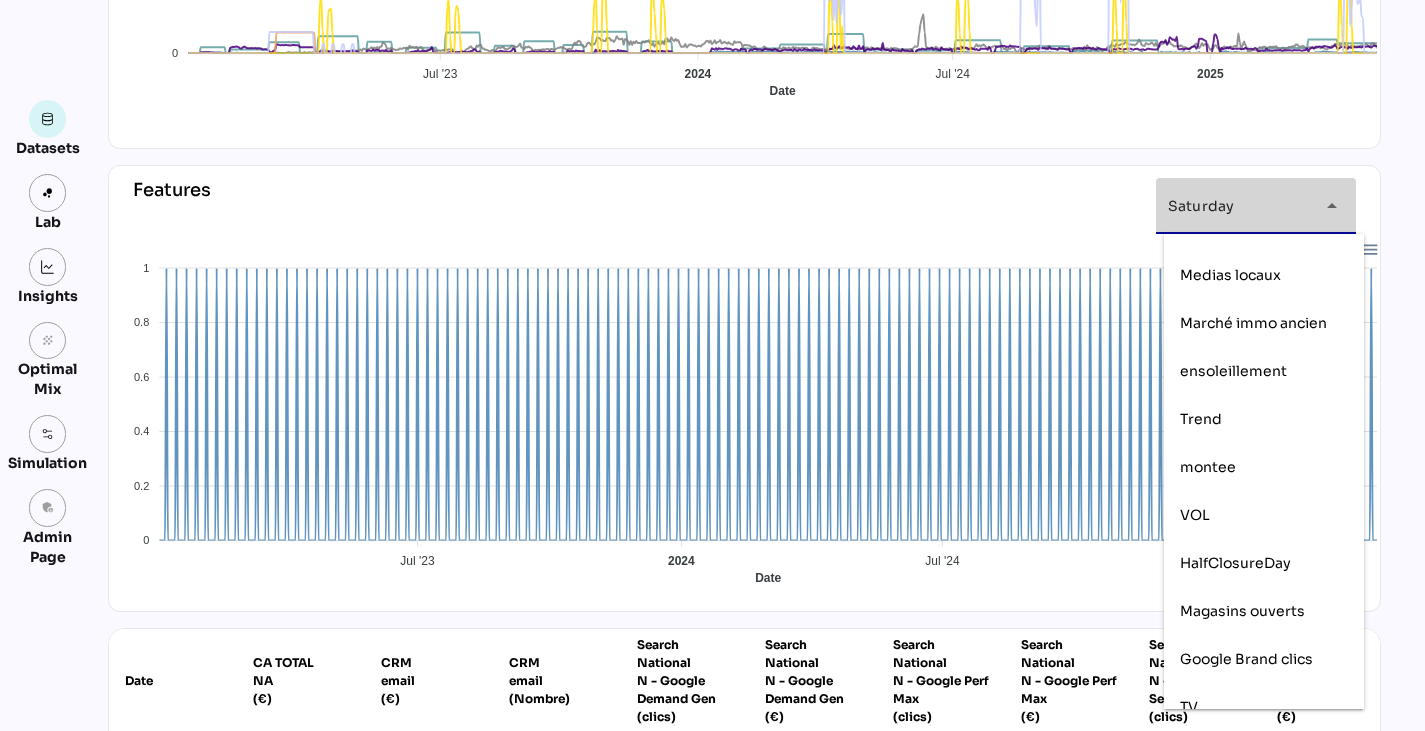 scroll, scrollTop: 629, scrollLeft: 0, axis: vertical 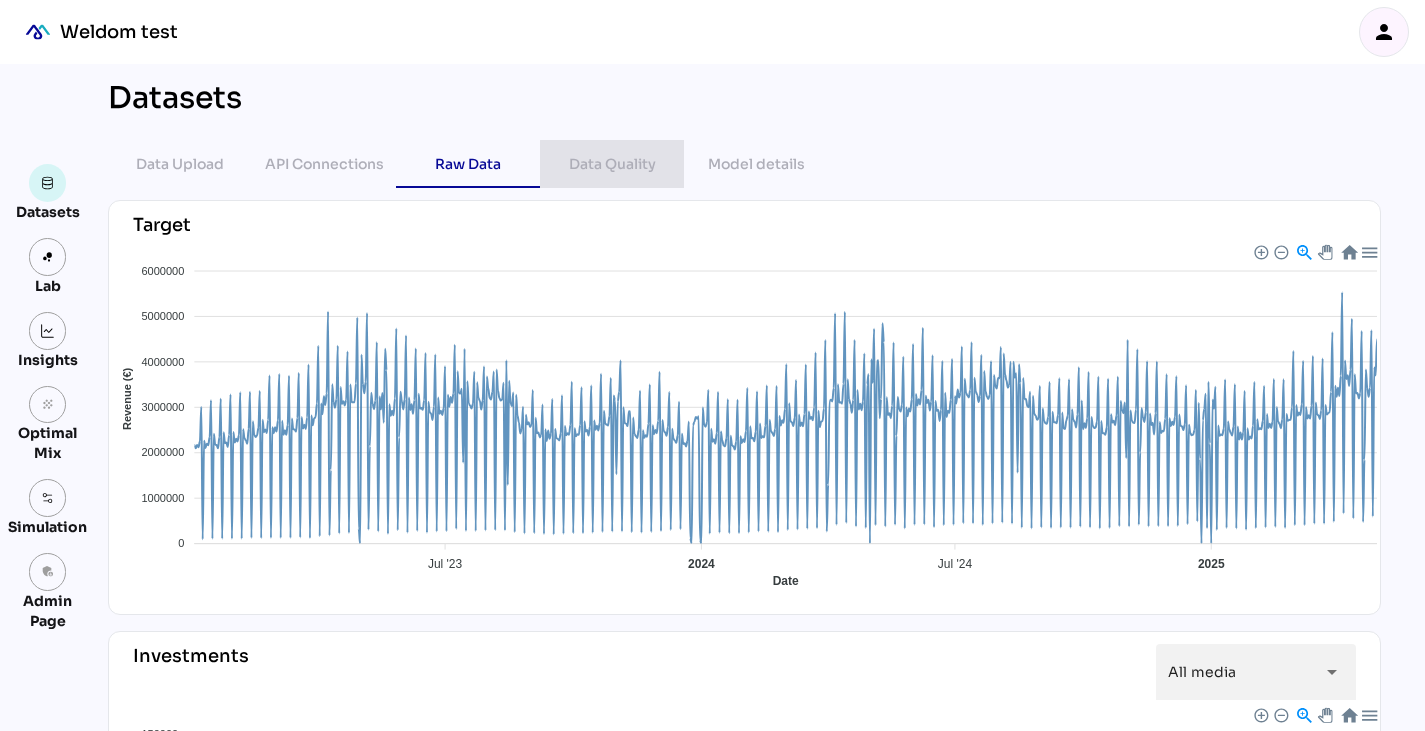 click on "Data Quality" at bounding box center [612, 164] 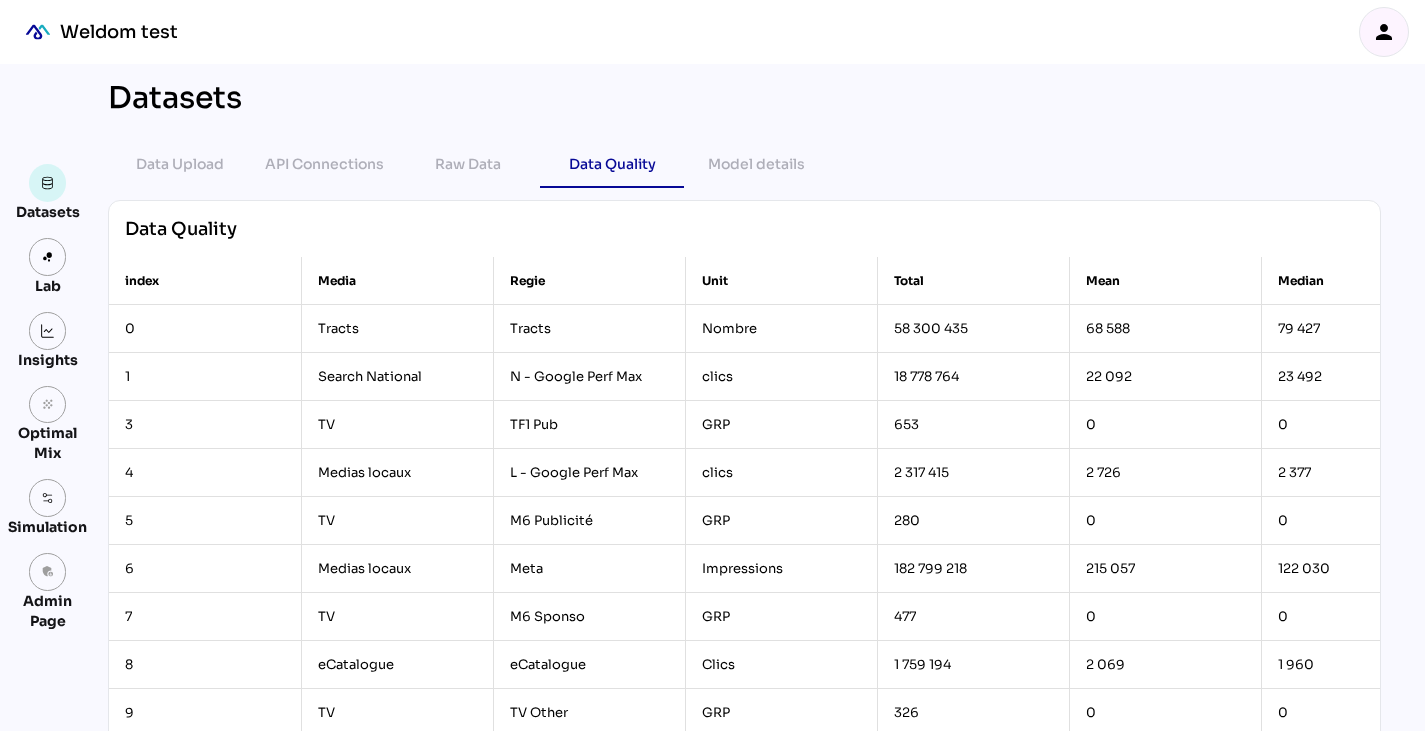 scroll, scrollTop: 104, scrollLeft: 0, axis: vertical 